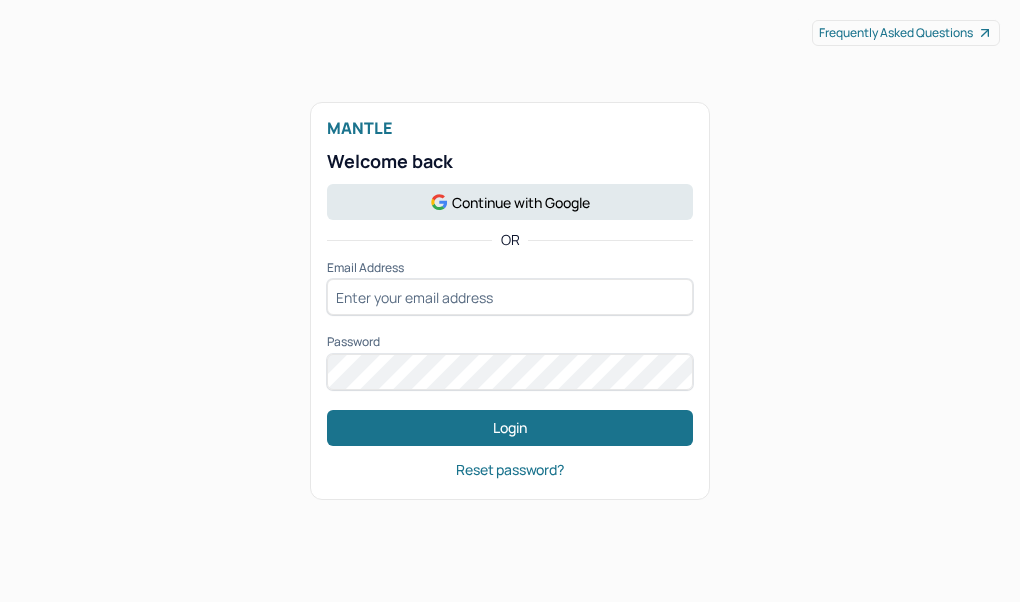scroll, scrollTop: 0, scrollLeft: 0, axis: both 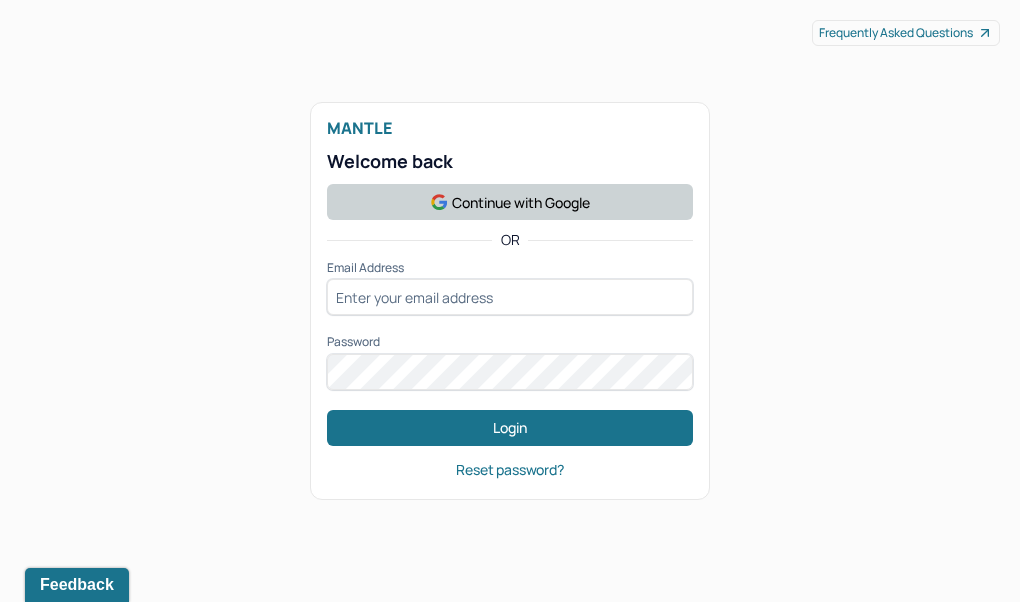click on "Continue with Google" at bounding box center (510, 202) 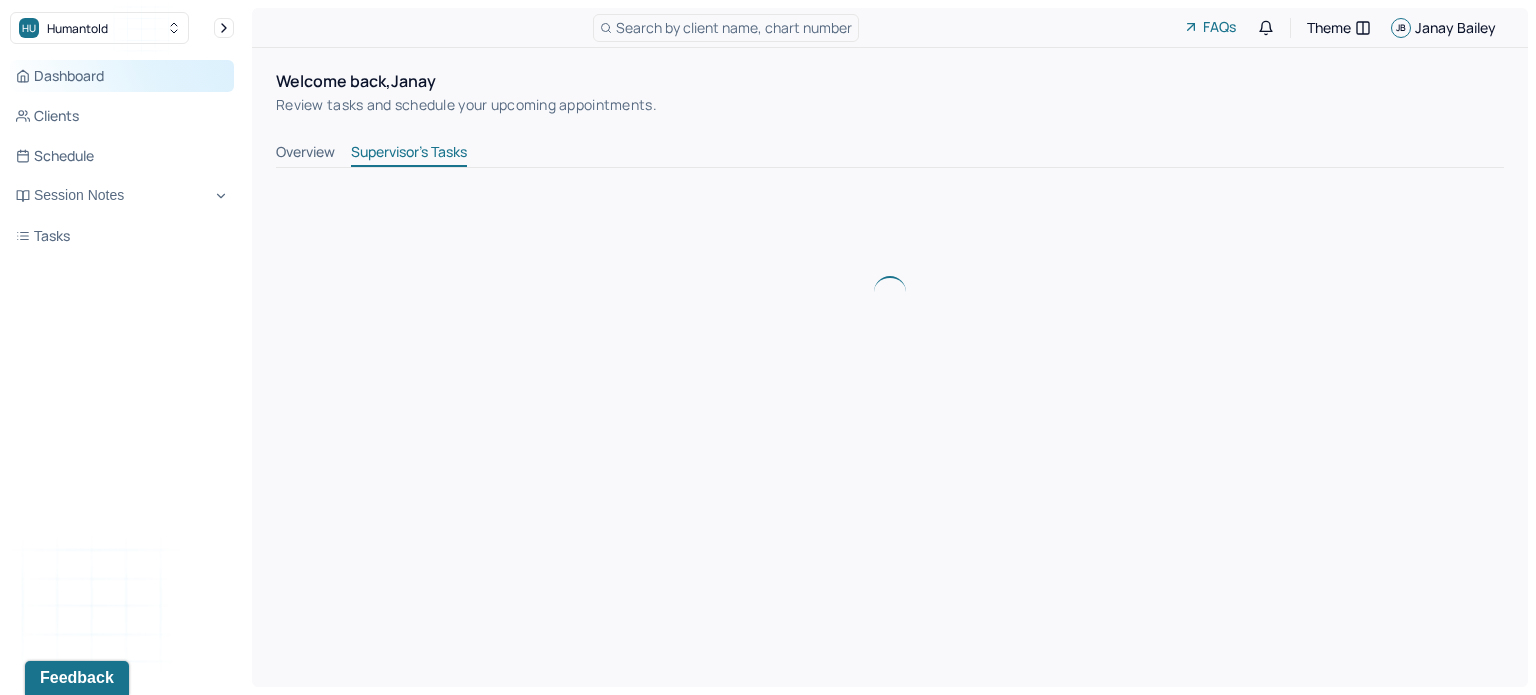 click on "Dashboard" at bounding box center [122, 76] 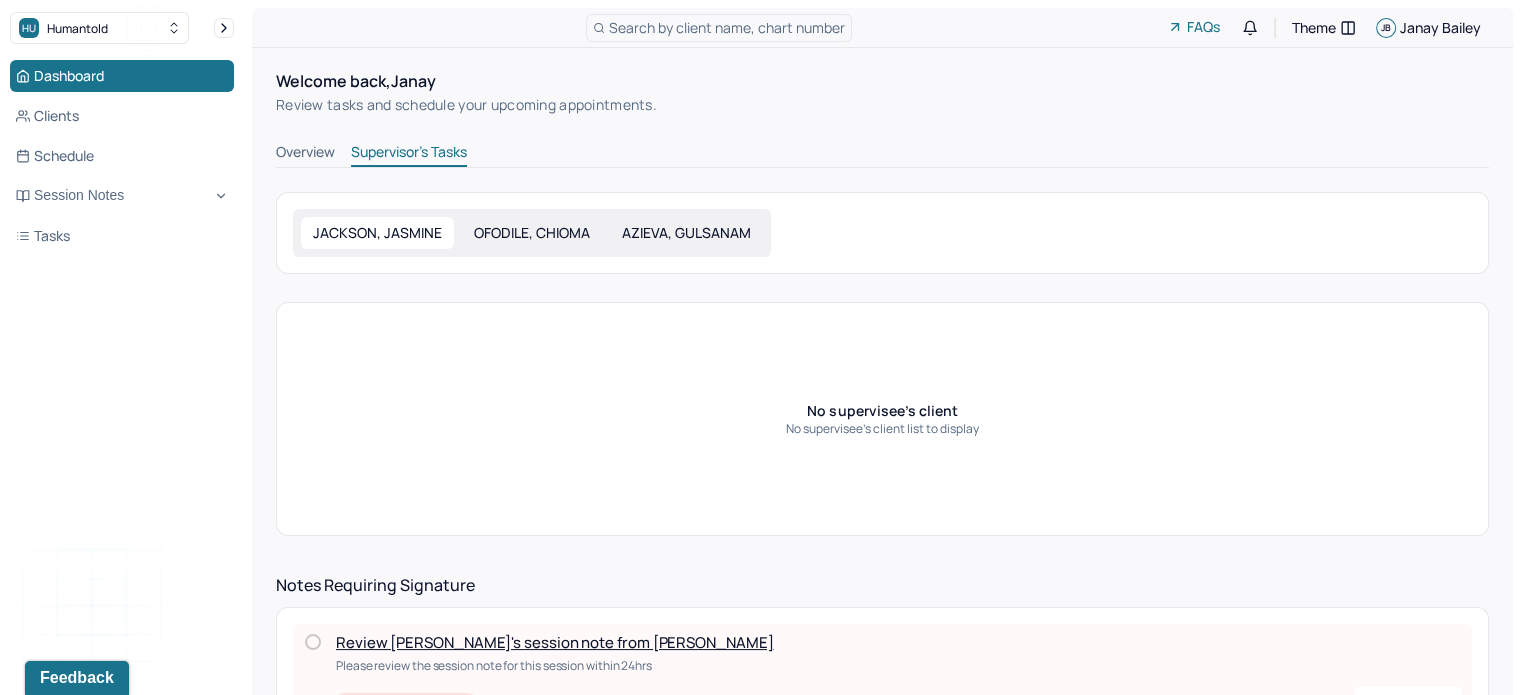 click on "[LAST], [LAST] [LAST], [LAST]" at bounding box center (532, 233) 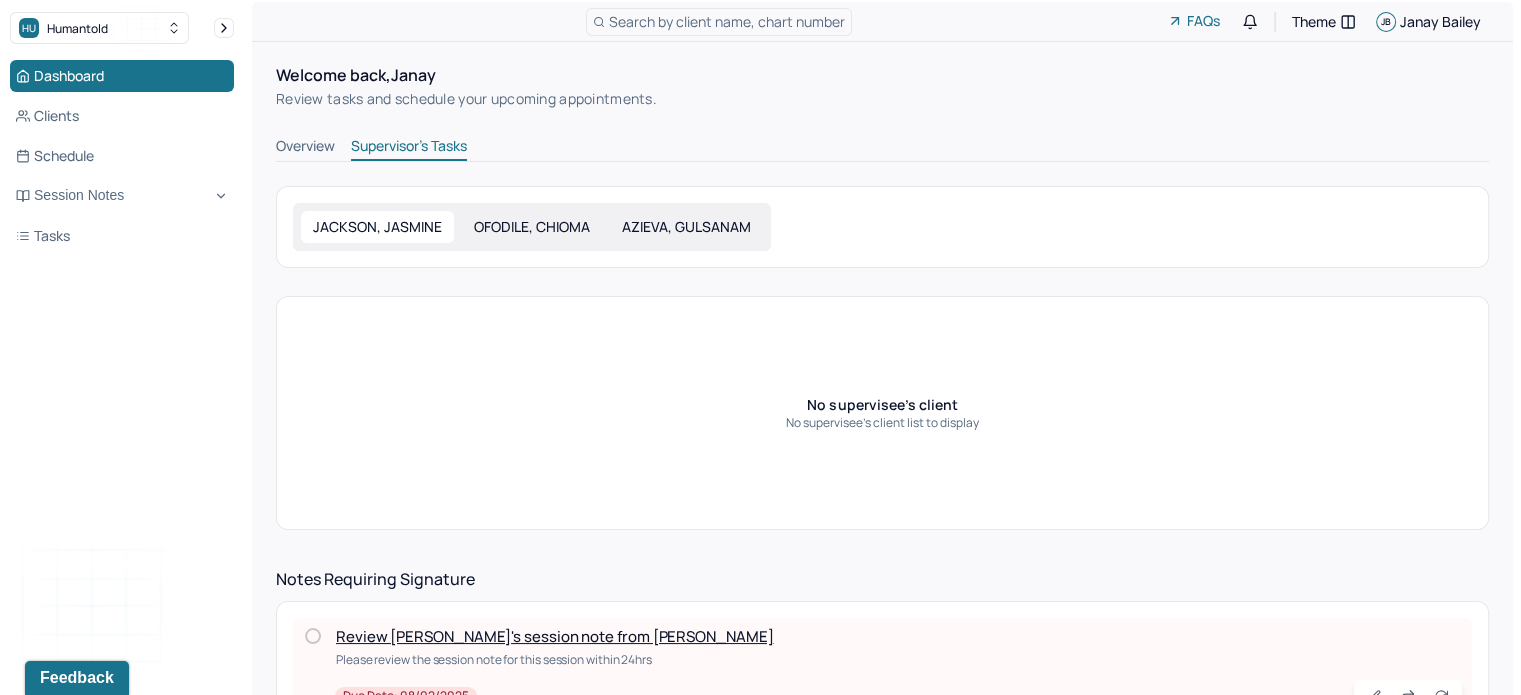 scroll, scrollTop: 0, scrollLeft: 0, axis: both 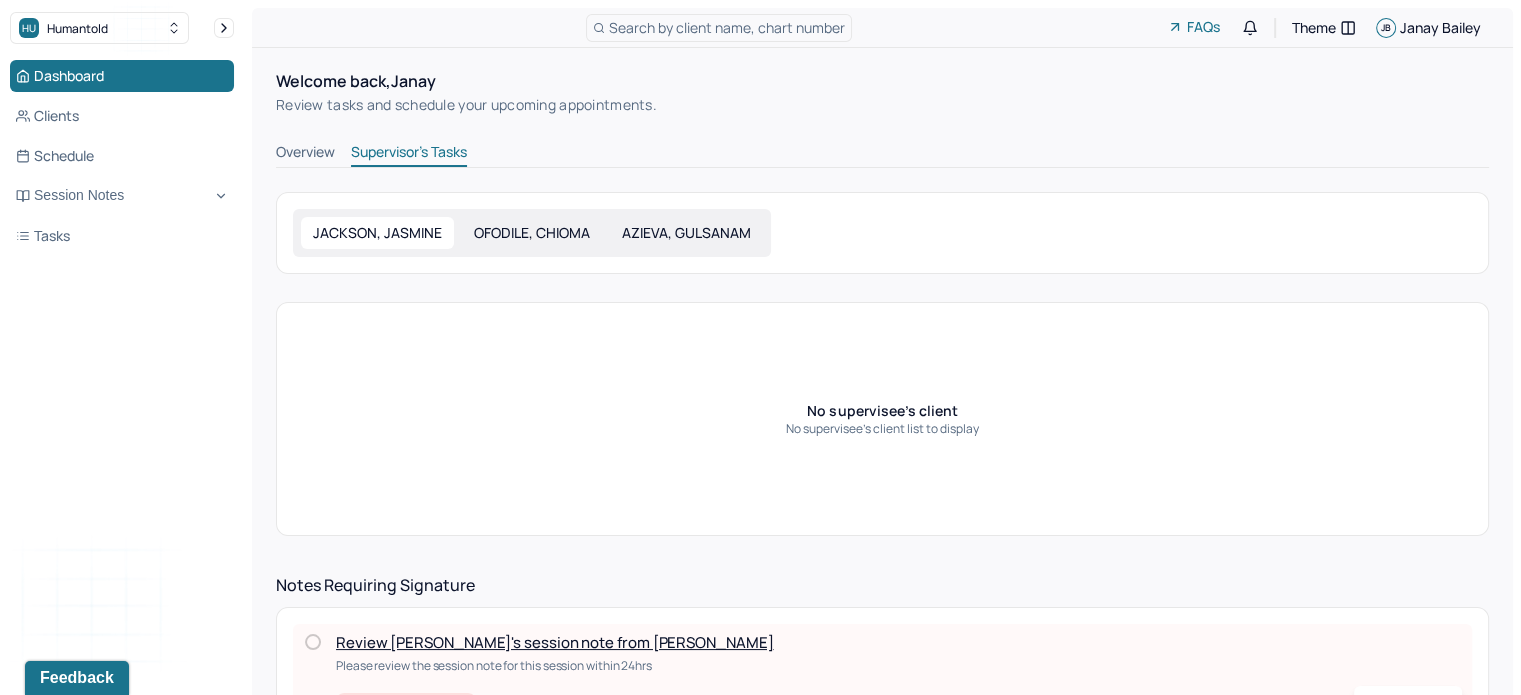 click on "Overview" at bounding box center [305, 154] 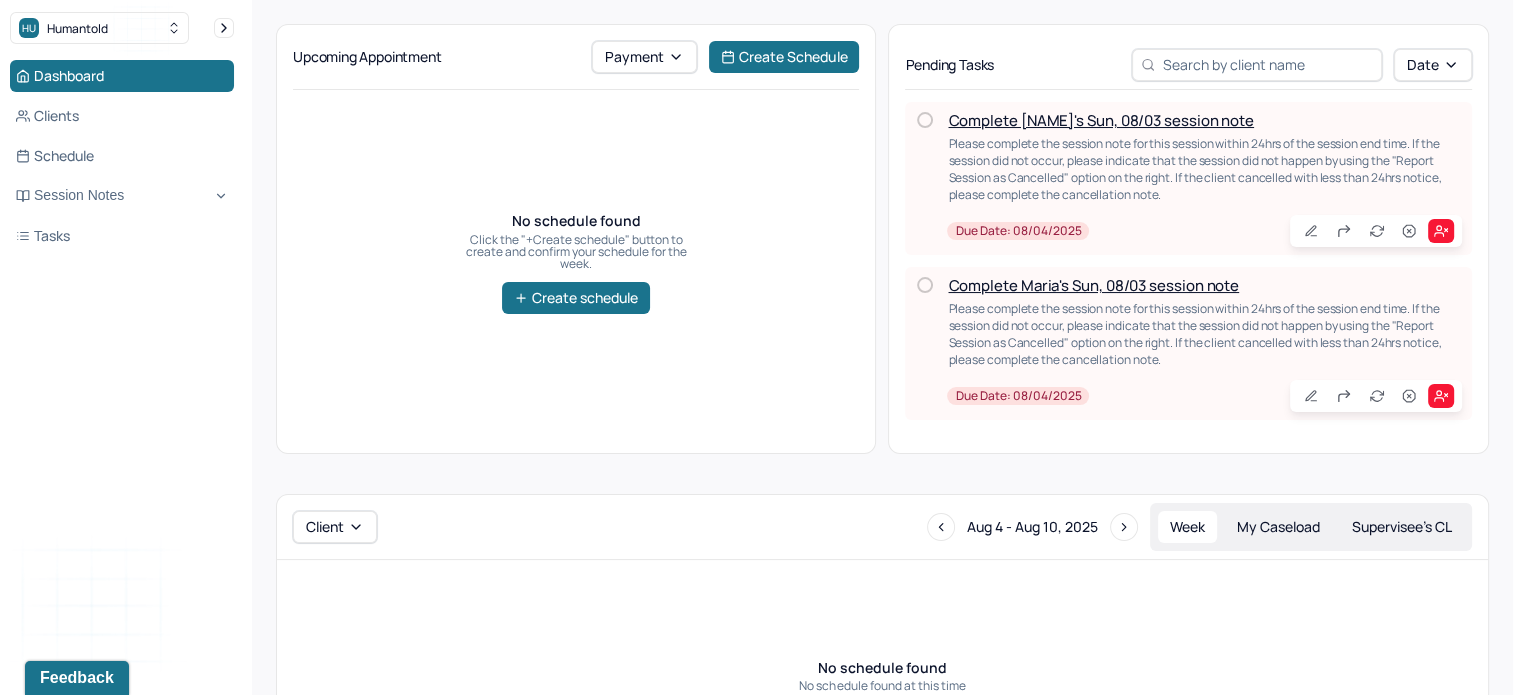 scroll, scrollTop: 168, scrollLeft: 0, axis: vertical 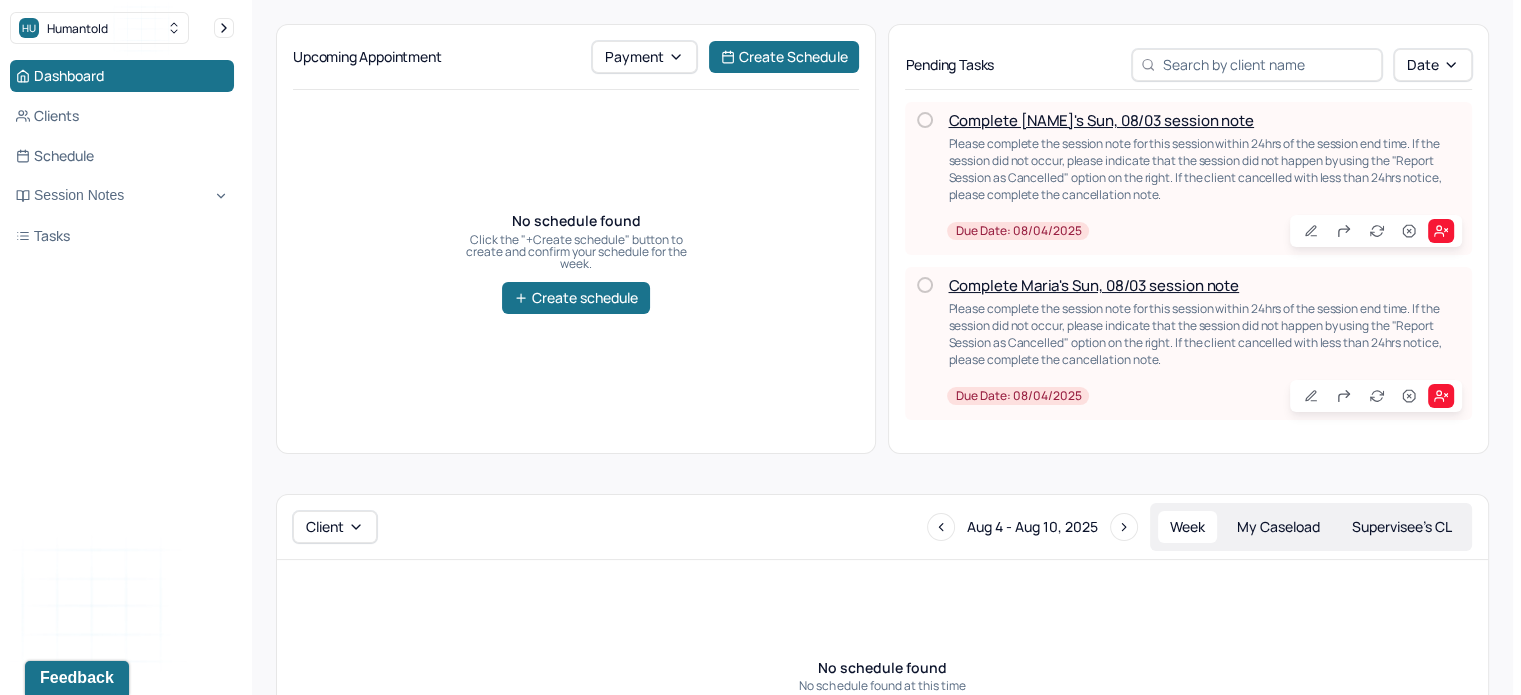 click on "Complete [NAME]'s Sun, 08/03 session note" at bounding box center (1101, 120) 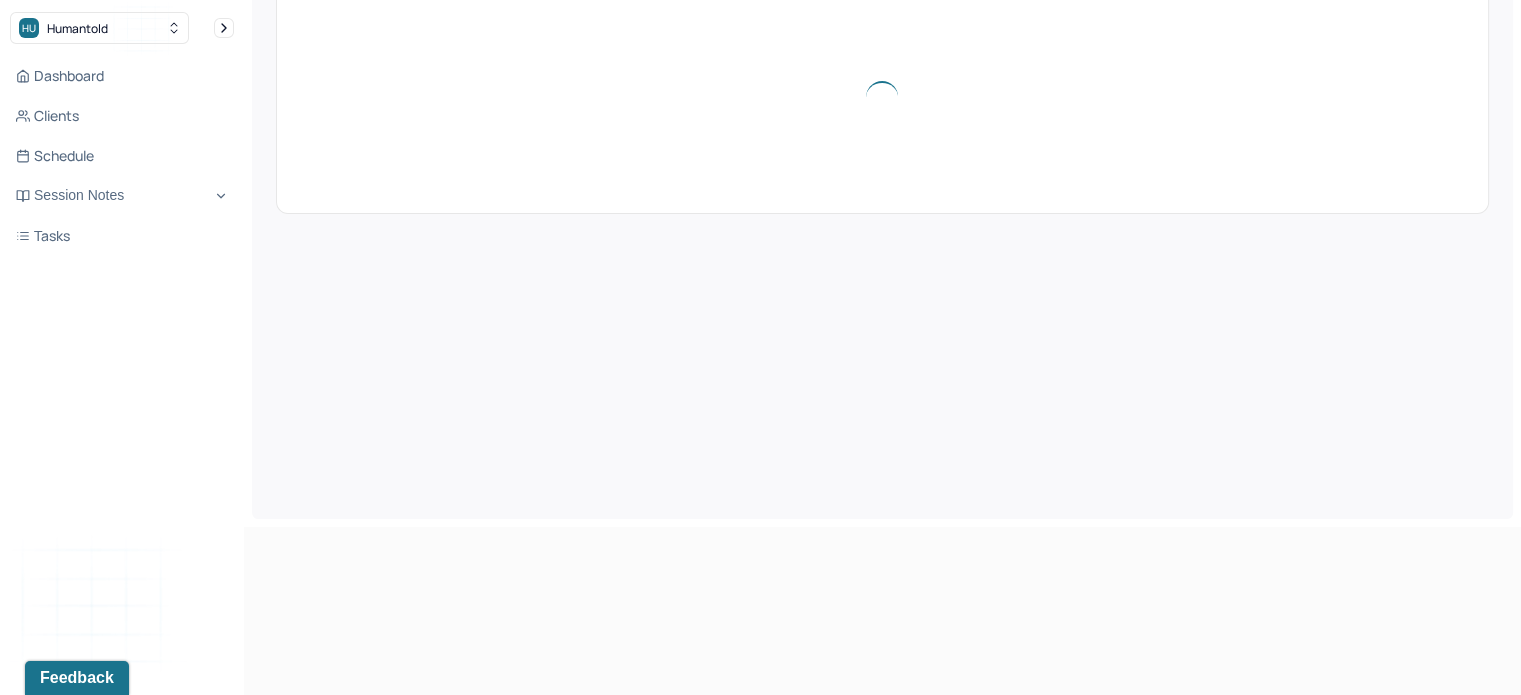 scroll, scrollTop: 0, scrollLeft: 0, axis: both 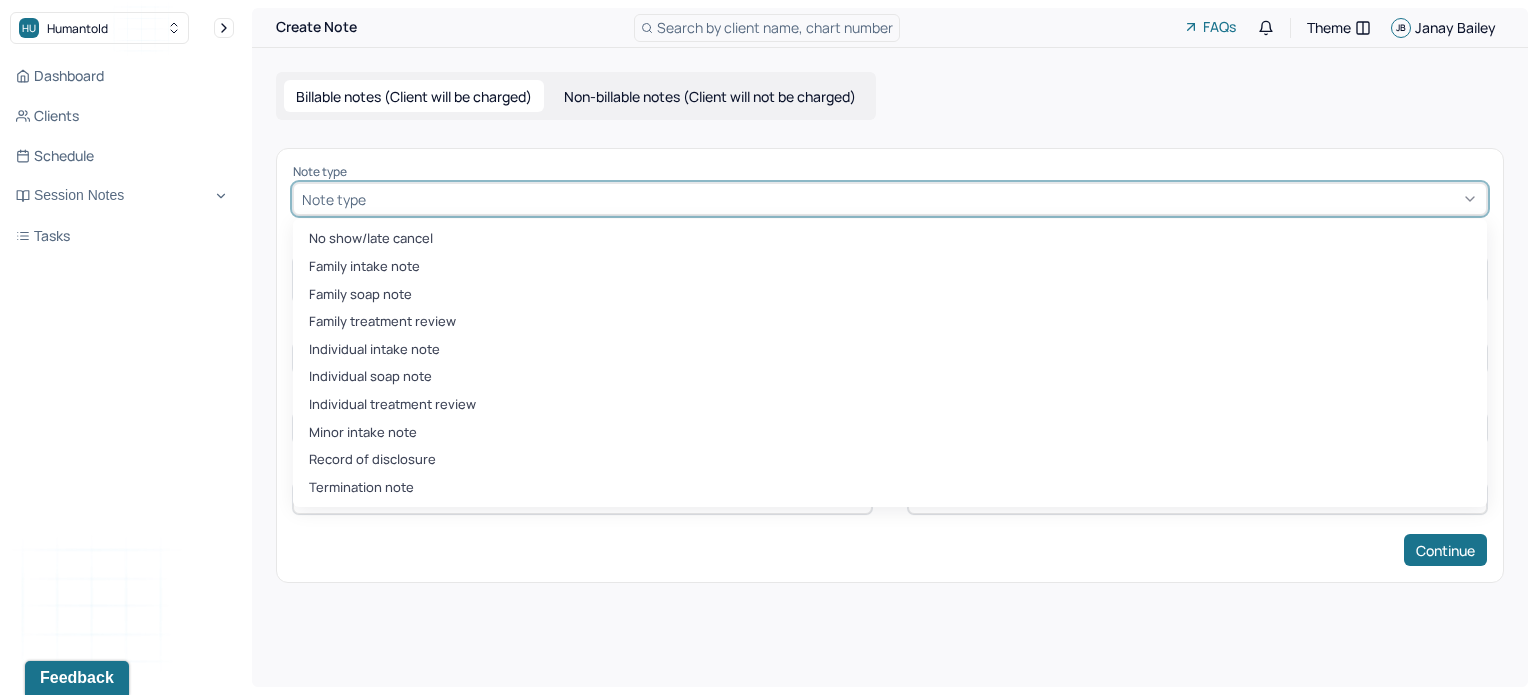 click at bounding box center (924, 199) 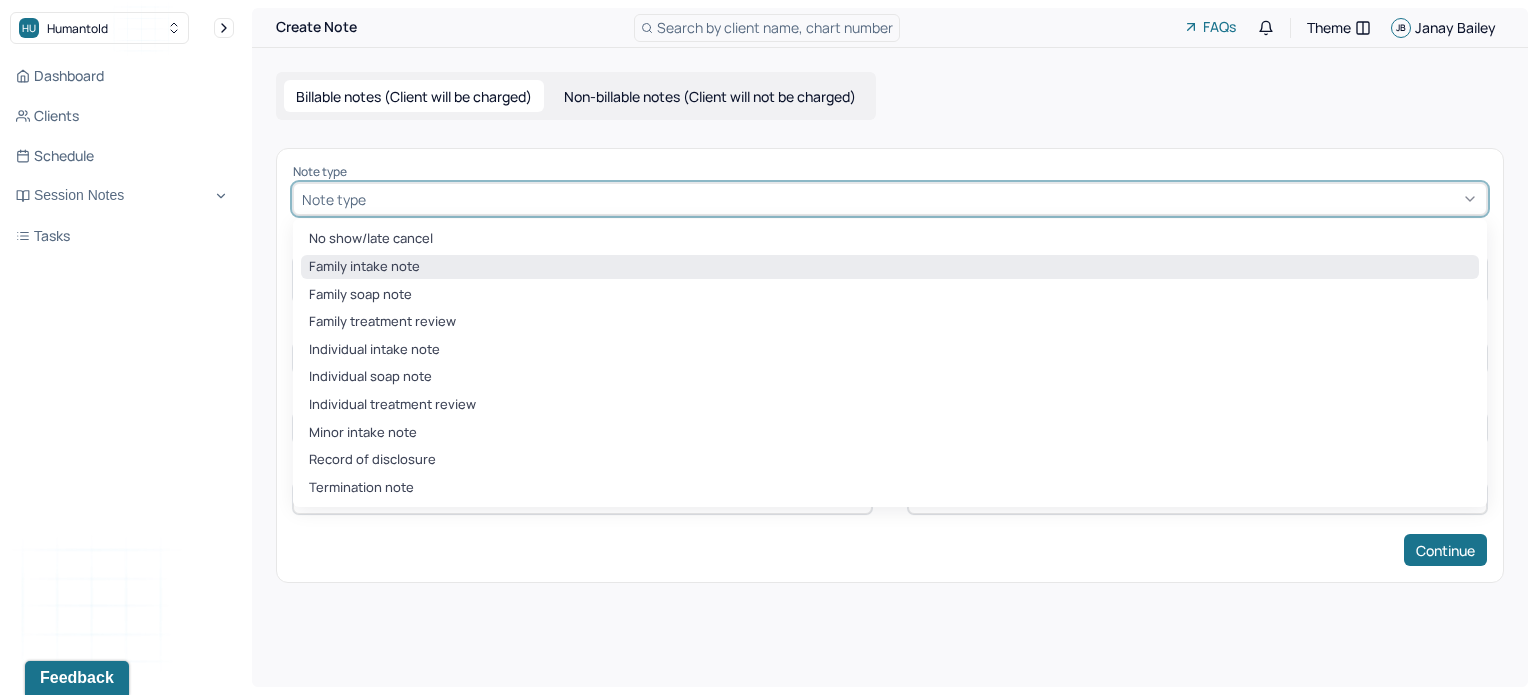 click on "Family intake note" at bounding box center (890, 267) 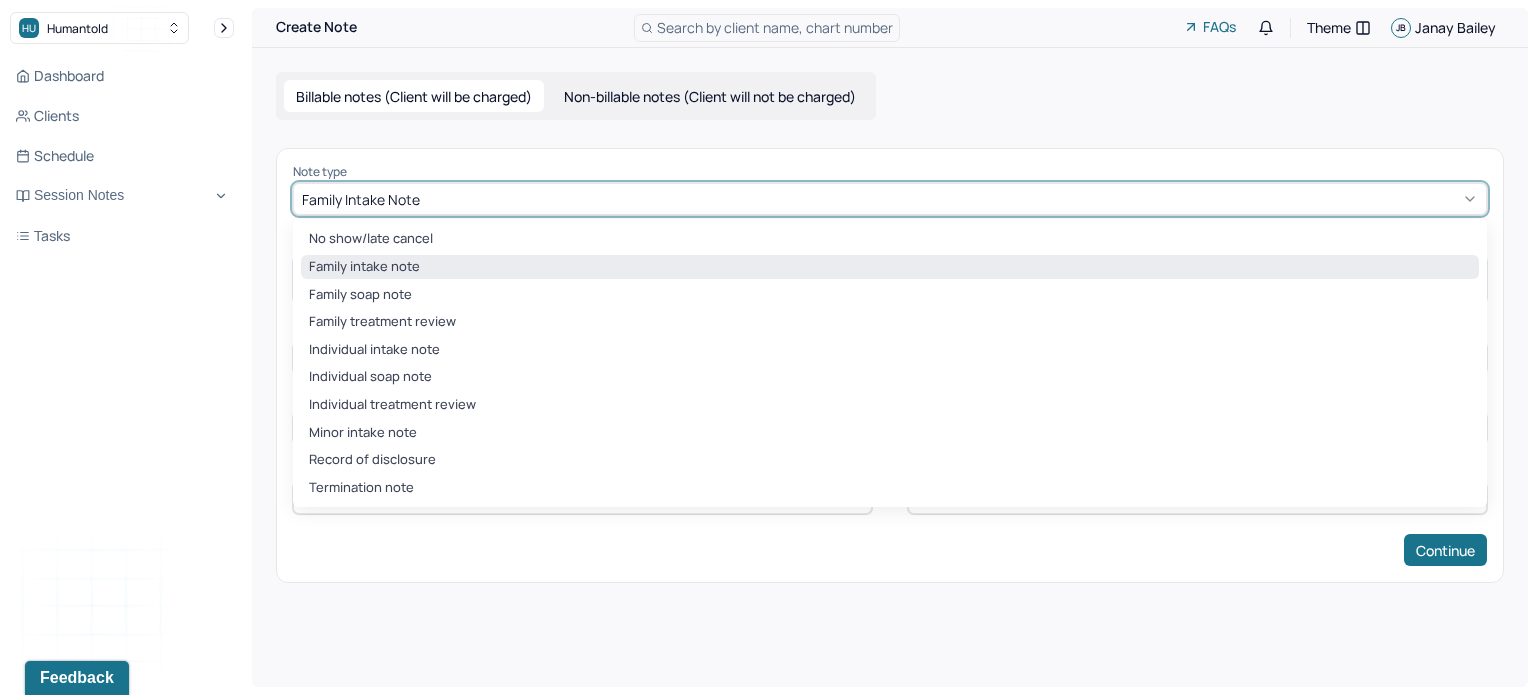 click on "Family intake note" at bounding box center [361, 199] 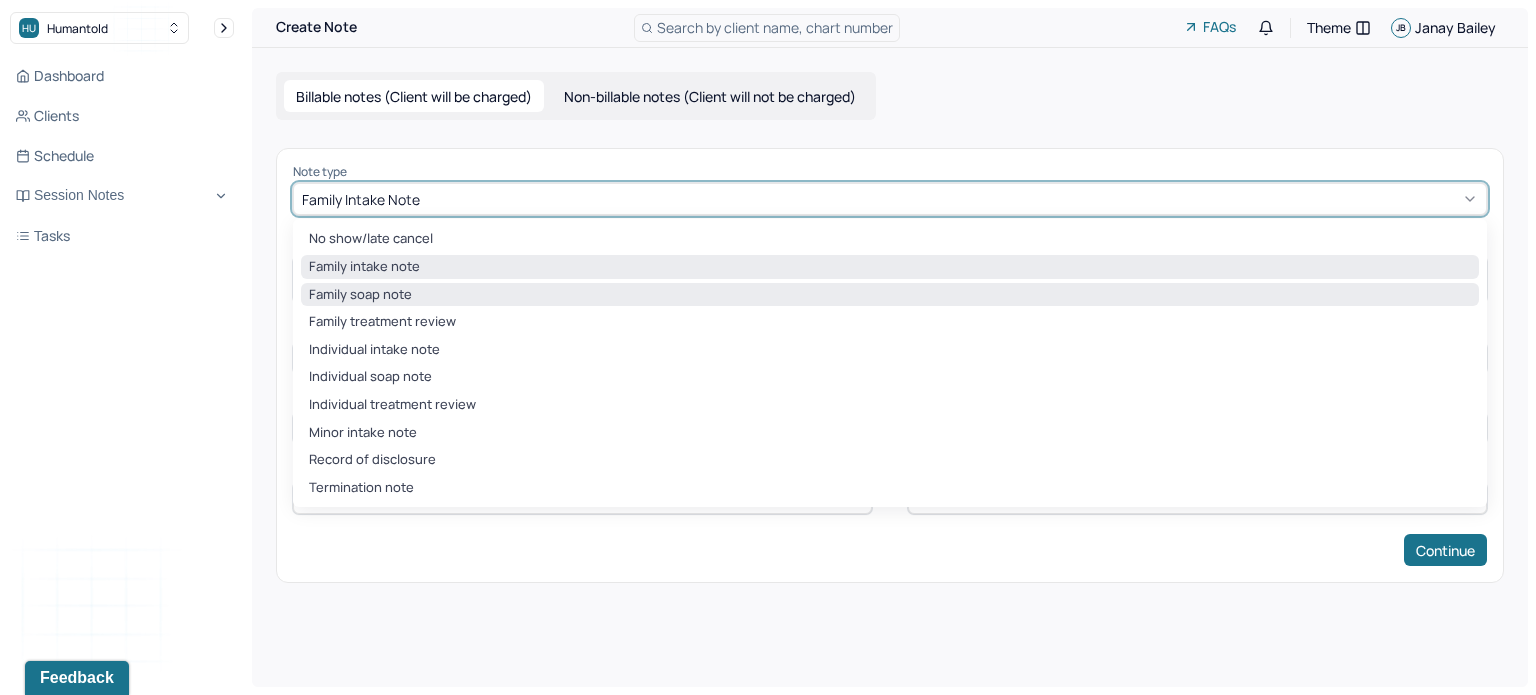 click on "Family soap note" at bounding box center (890, 295) 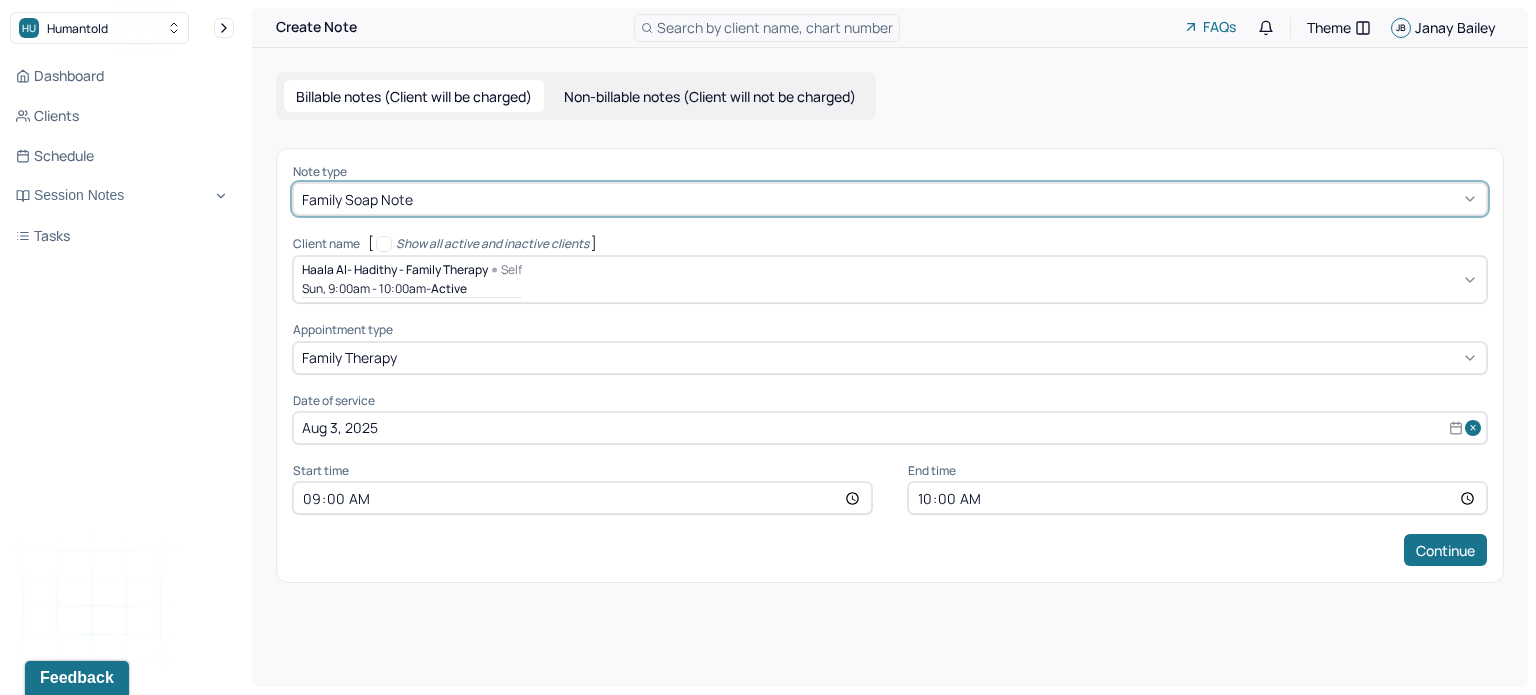 click on "09:00" at bounding box center [582, 498] 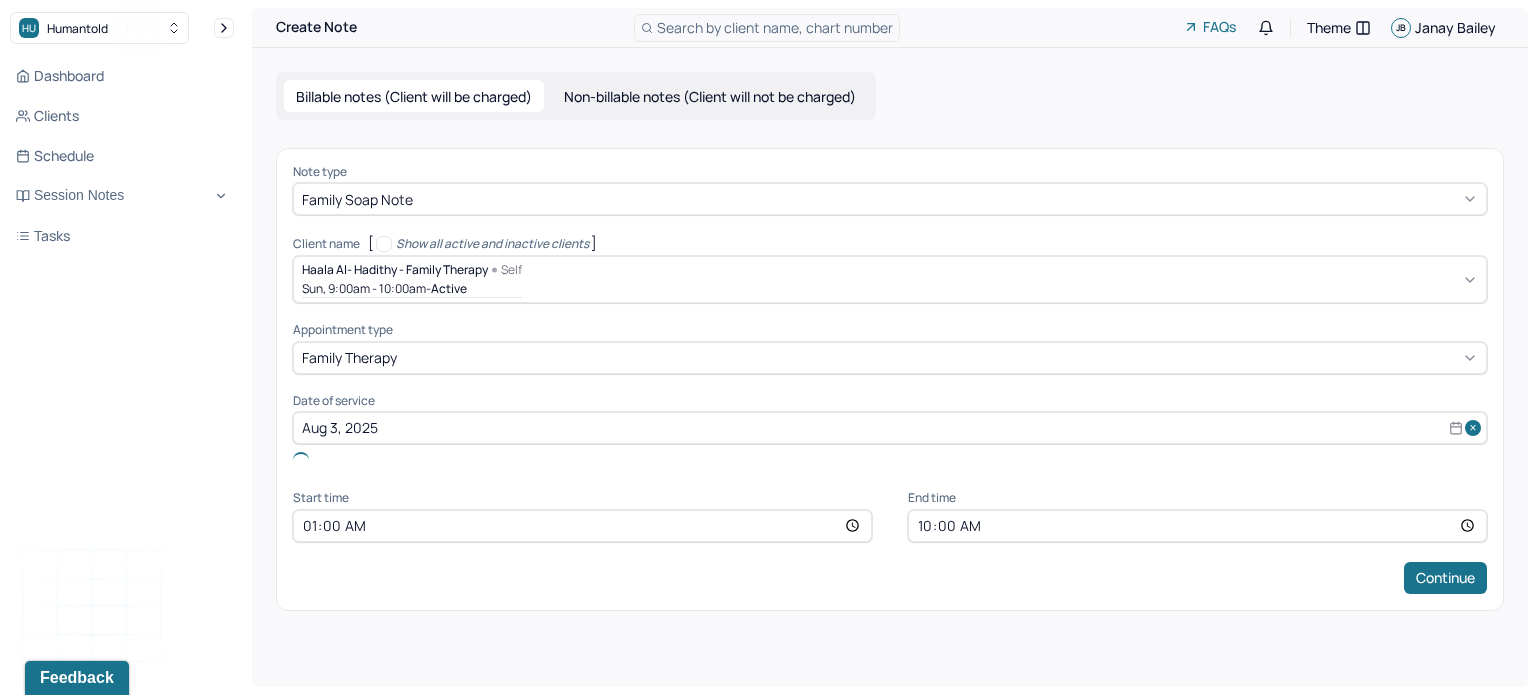 type on "11:00" 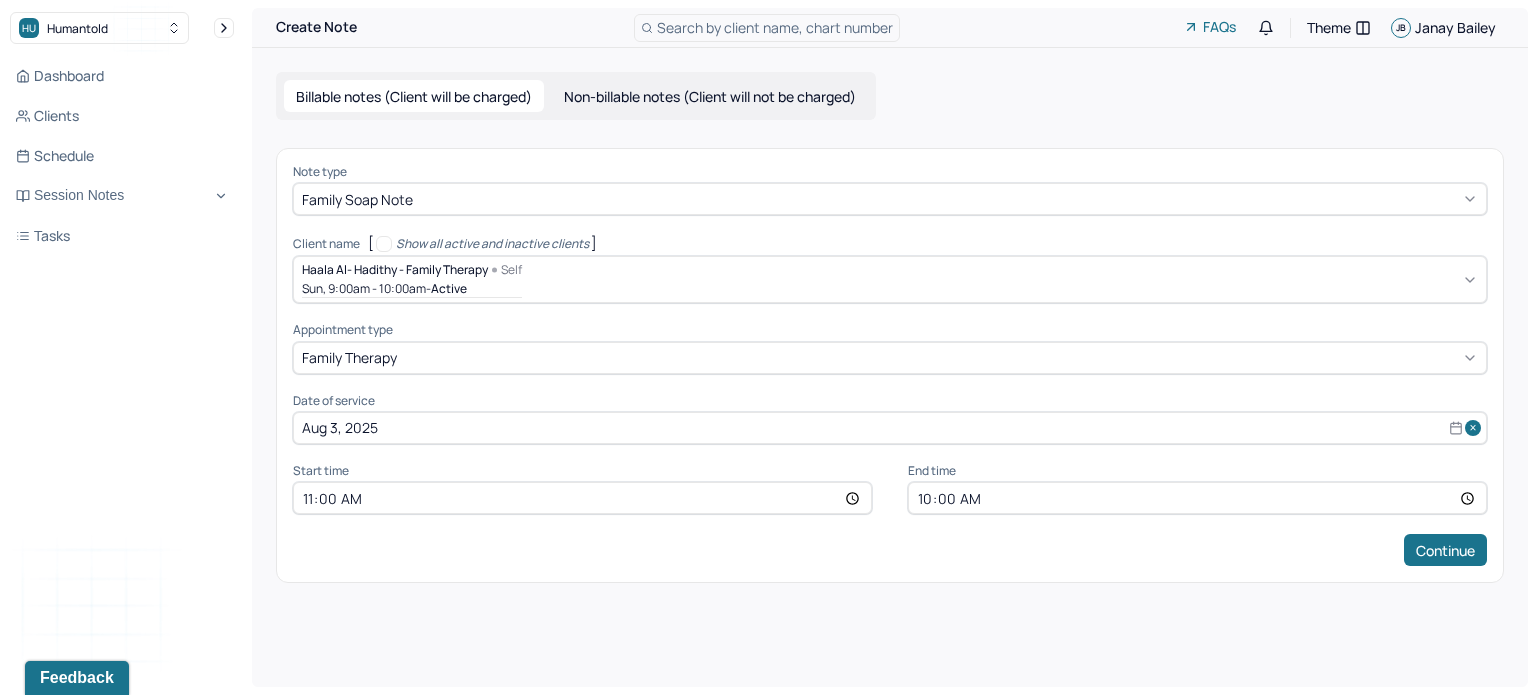 click on "10:00" at bounding box center (1197, 498) 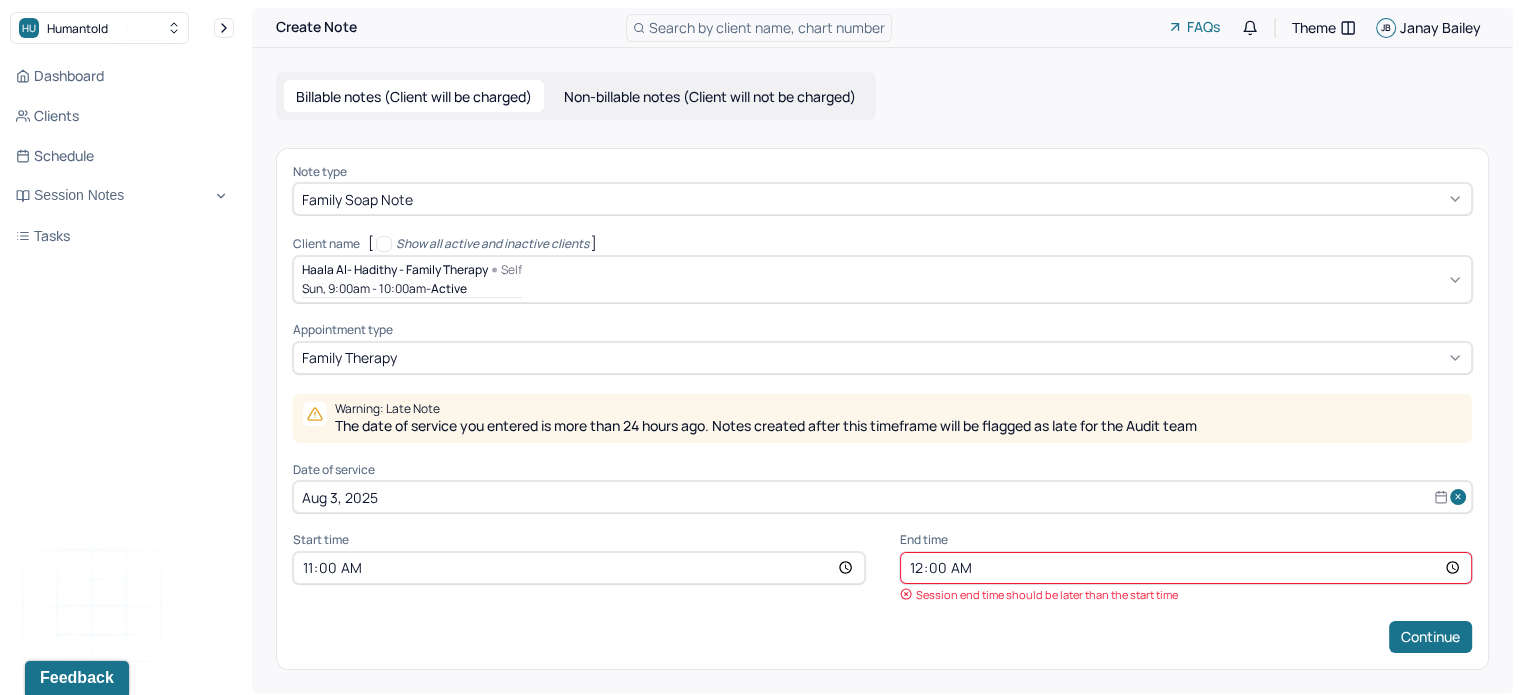 click on "00:00" at bounding box center [1186, 568] 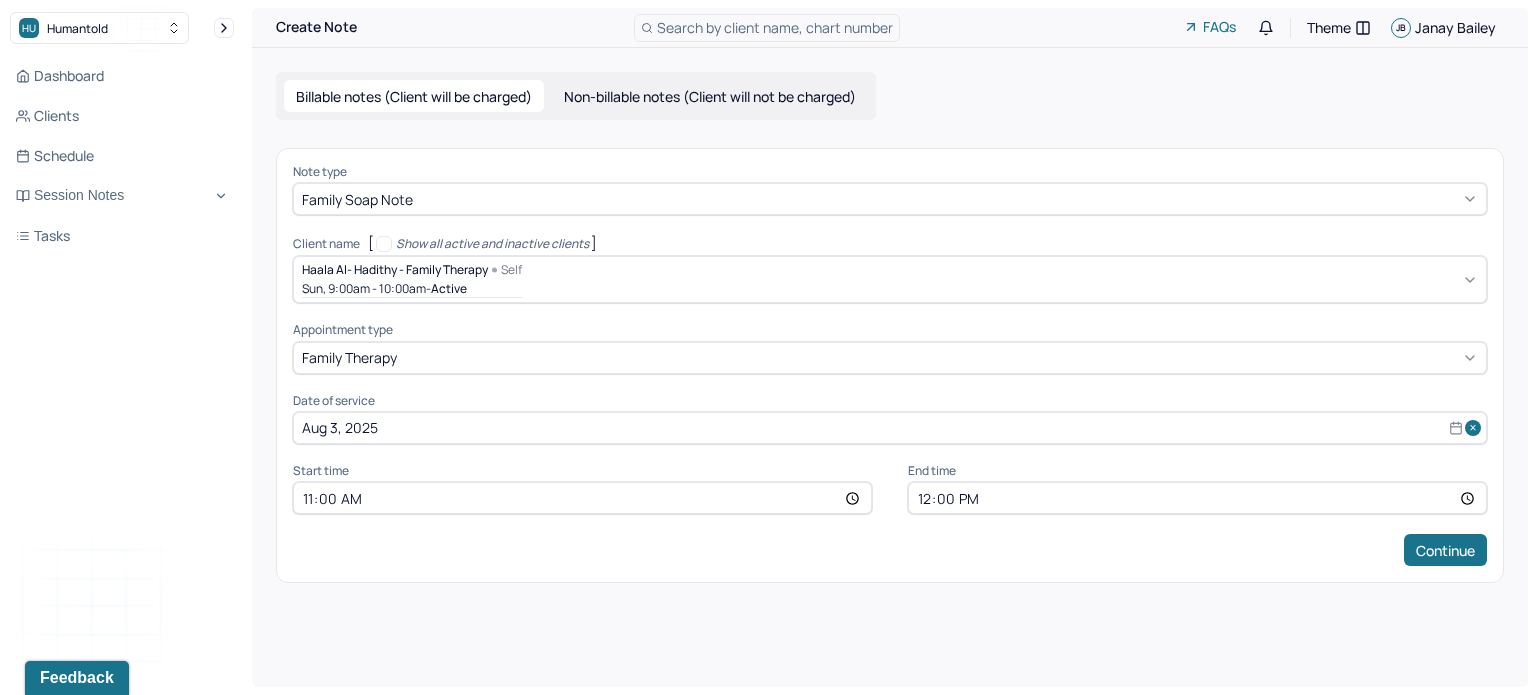 click on "Note type Family soap note Client name [ Show all active and inactive clients ] Haala Al- Hadithy - Family therapy Self
Sun, 9:00am - 10:00am  -  active Supervisee name Janay Bailey Appointment type family therapy Date of service Aug 3, 2025 Start time 11:00 End time 12:00 Continue" at bounding box center (890, 365) 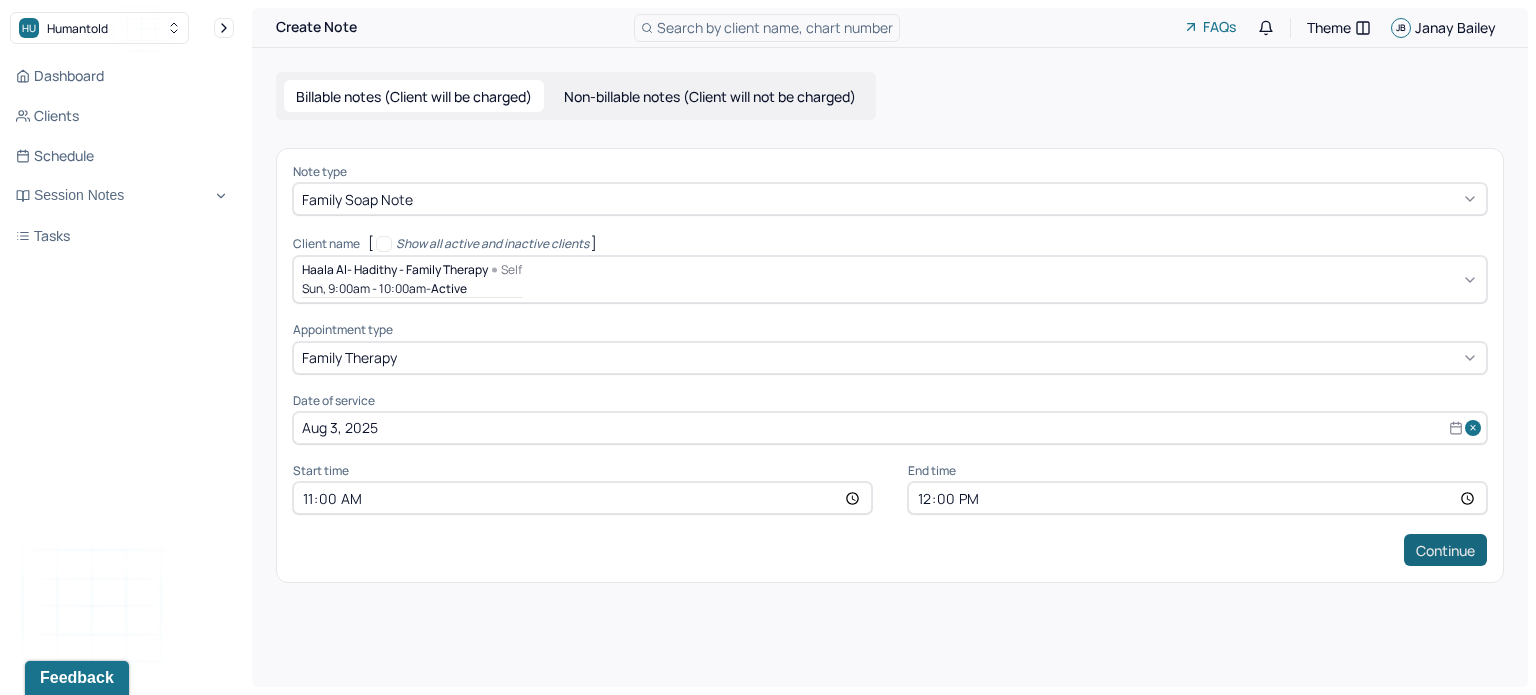 click on "Continue" at bounding box center [1445, 550] 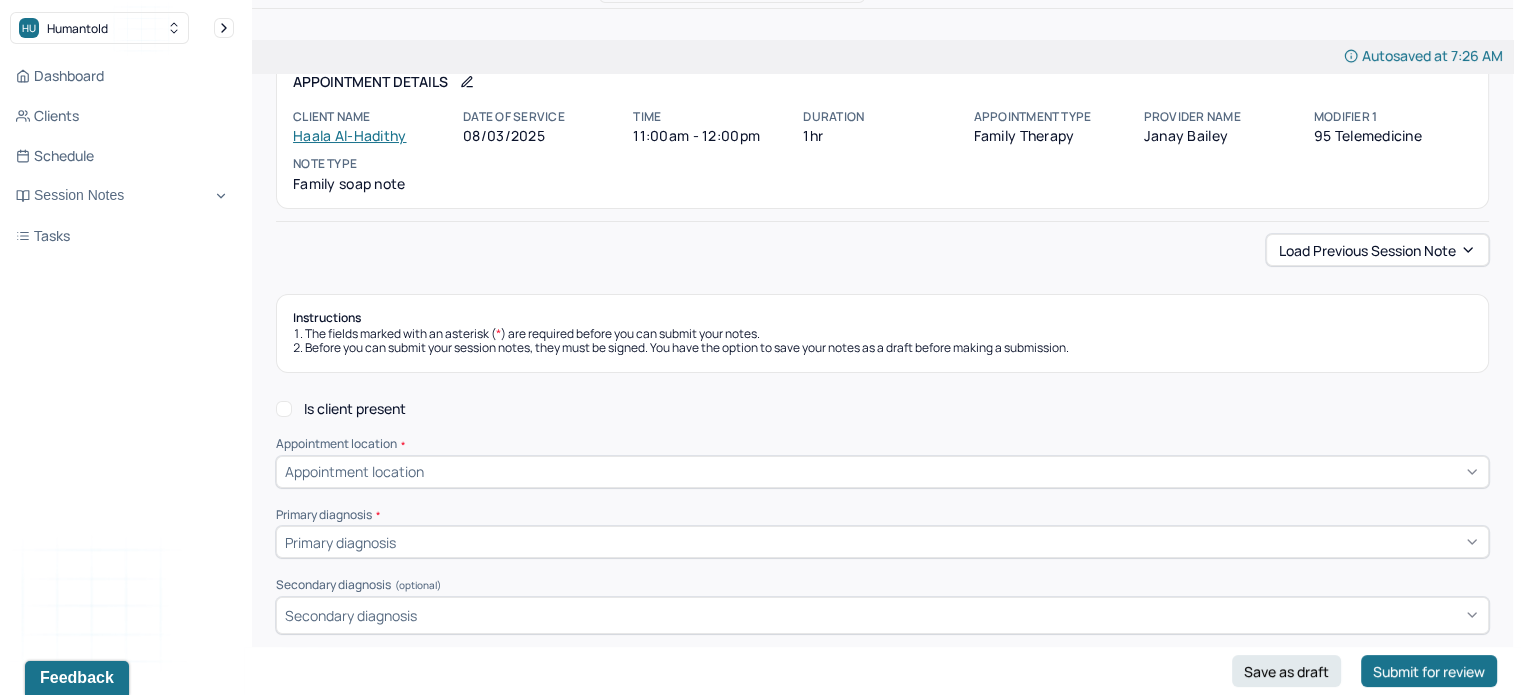 scroll, scrollTop: 40, scrollLeft: 0, axis: vertical 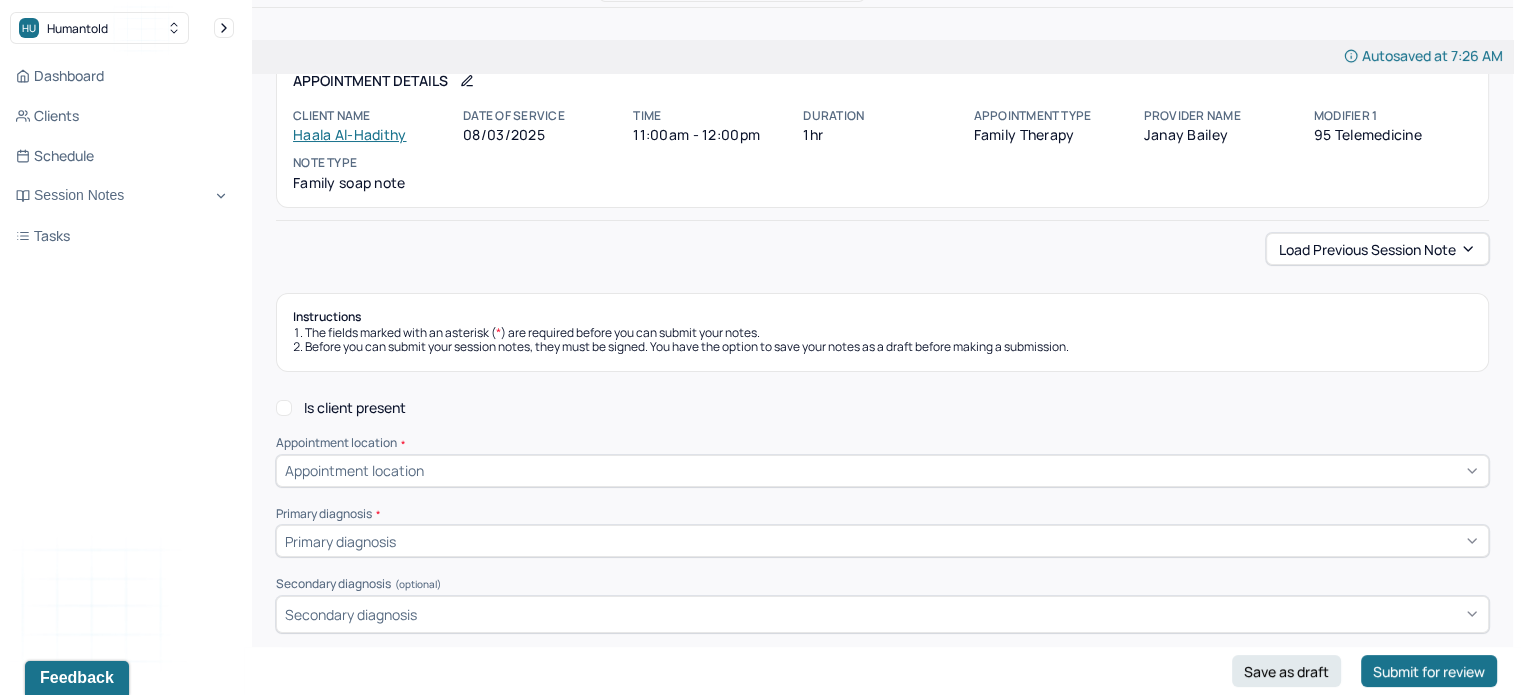 click on "Instructions The fields marked with an asterisk ( * ) are required before you can submit your notes. Before you can submit your session notes, they must be signed. You have the option to save your notes as a draft before making a submission." at bounding box center [882, 332] 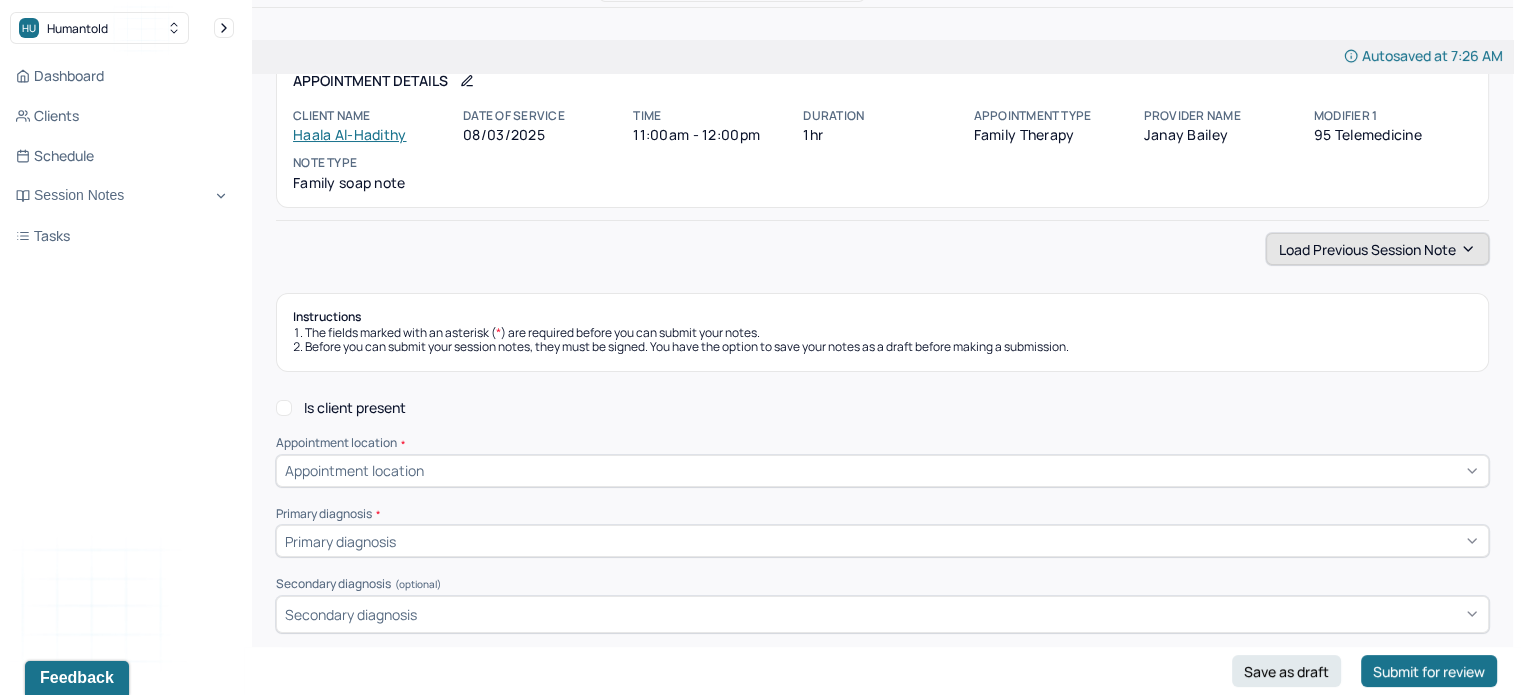 click on "Load previous session note" at bounding box center (1377, 249) 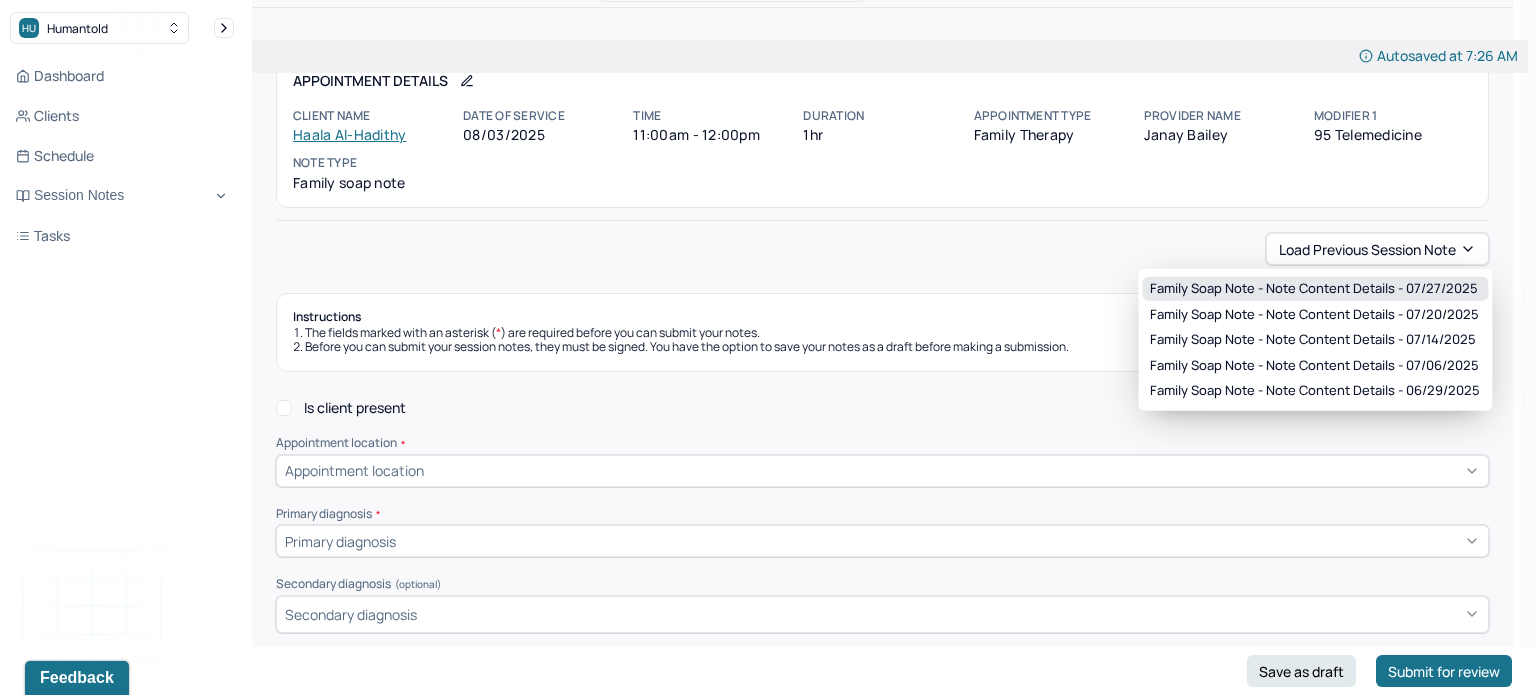 click on "Family soap note   - Note content Details -   07/27/2025" at bounding box center [1314, 289] 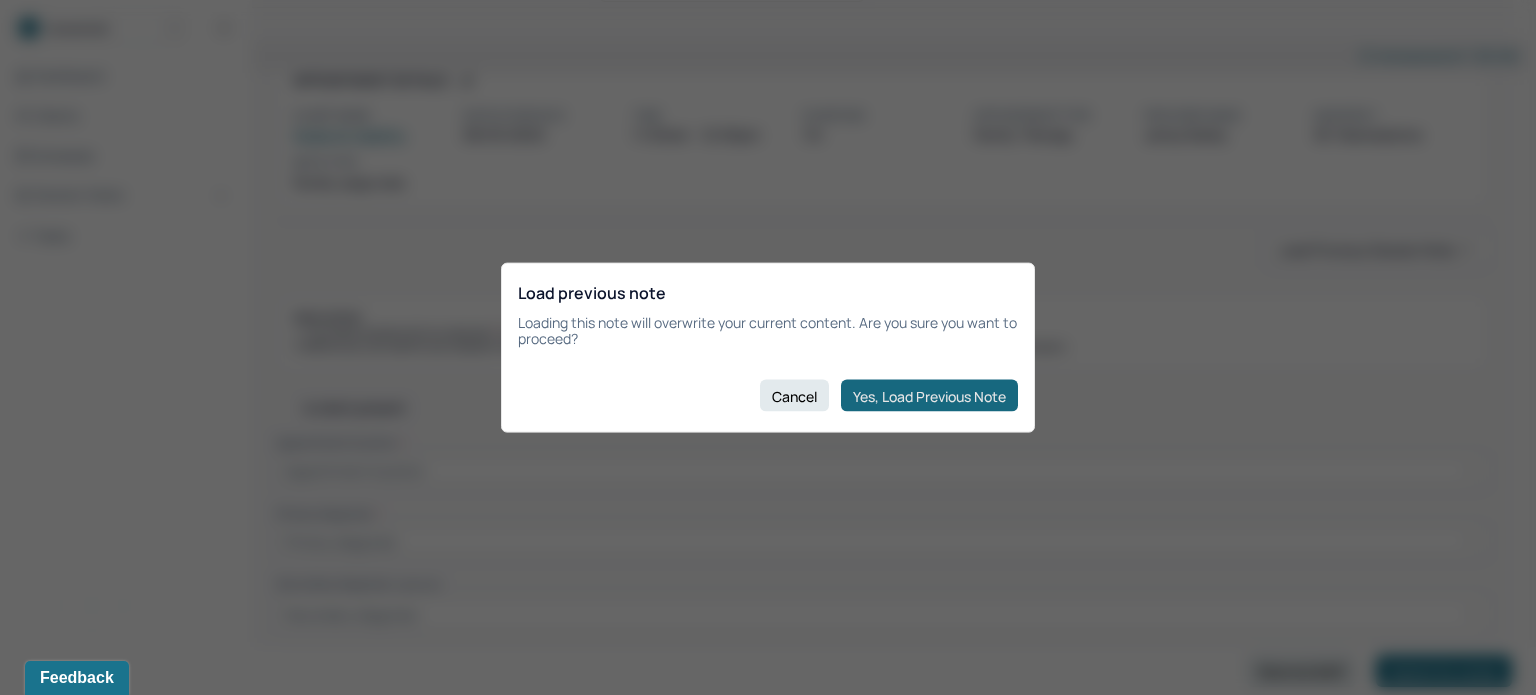 click on "Yes, Load Previous Note" at bounding box center [929, 396] 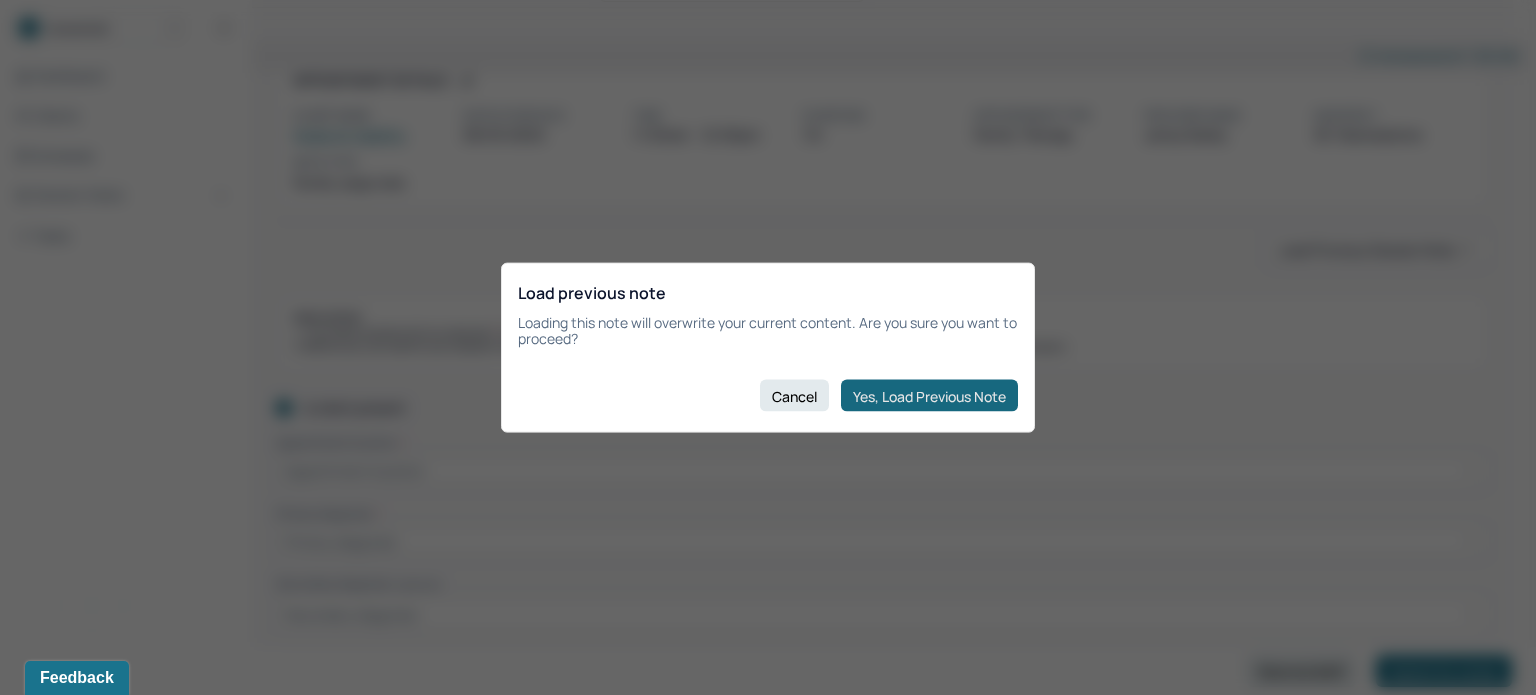 checkbox on "true" 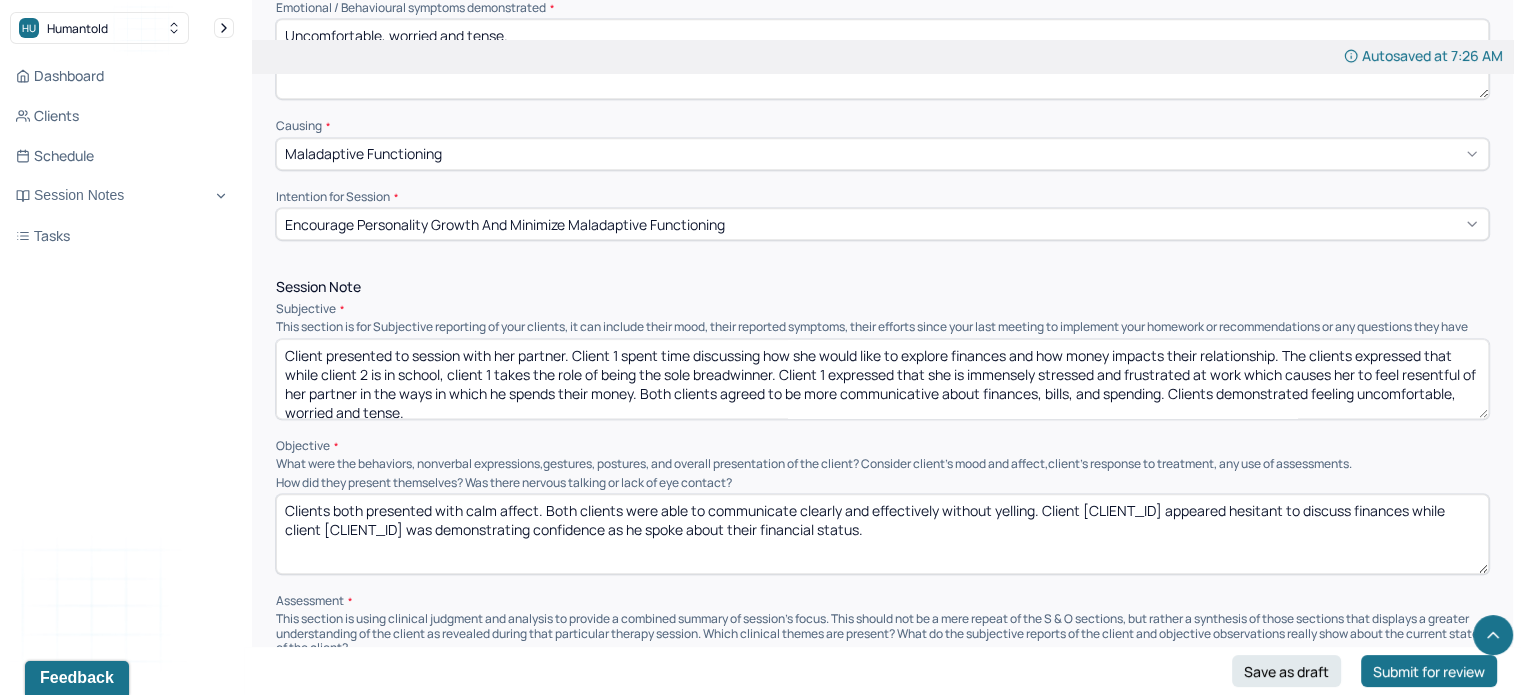 scroll, scrollTop: 986, scrollLeft: 0, axis: vertical 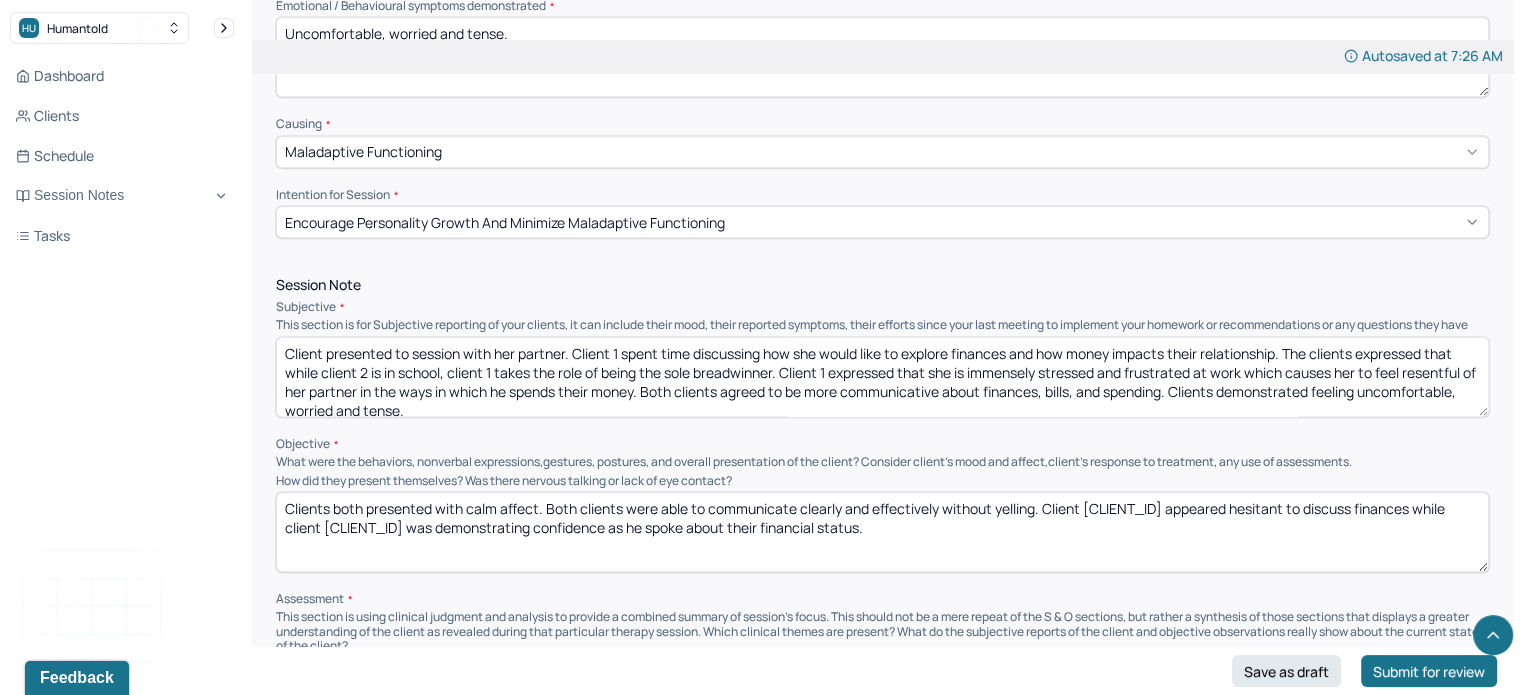 click on "Client presented to session with her partner. Client 1 spent time discussing how she would like to explore finances and how money impacts their relationship. The clients expressed that while client 2 is in school, client 1 takes the role of being the sole breadwinner. Client 1 expressed that she is immensely stressed and frustrated at work which causes her to feel resentful of her partner in the ways in which he spends their money. Both clients agreed to be more communicative about finances, bills, and spending. Clients demonstrated feeling uncomfortable, worried and tense." at bounding box center (882, 377) 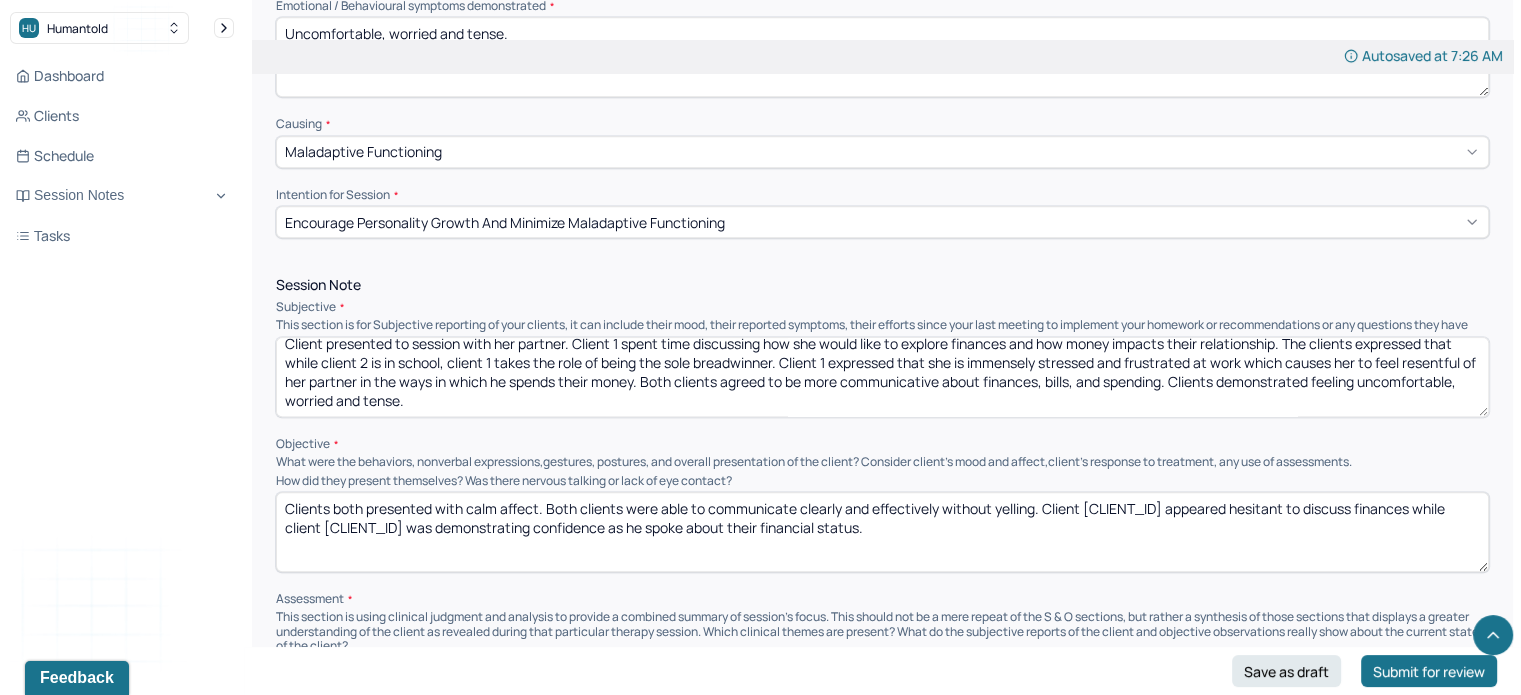 drag, startPoint x: 975, startPoint y: 400, endPoint x: 787, endPoint y: 354, distance: 193.54585 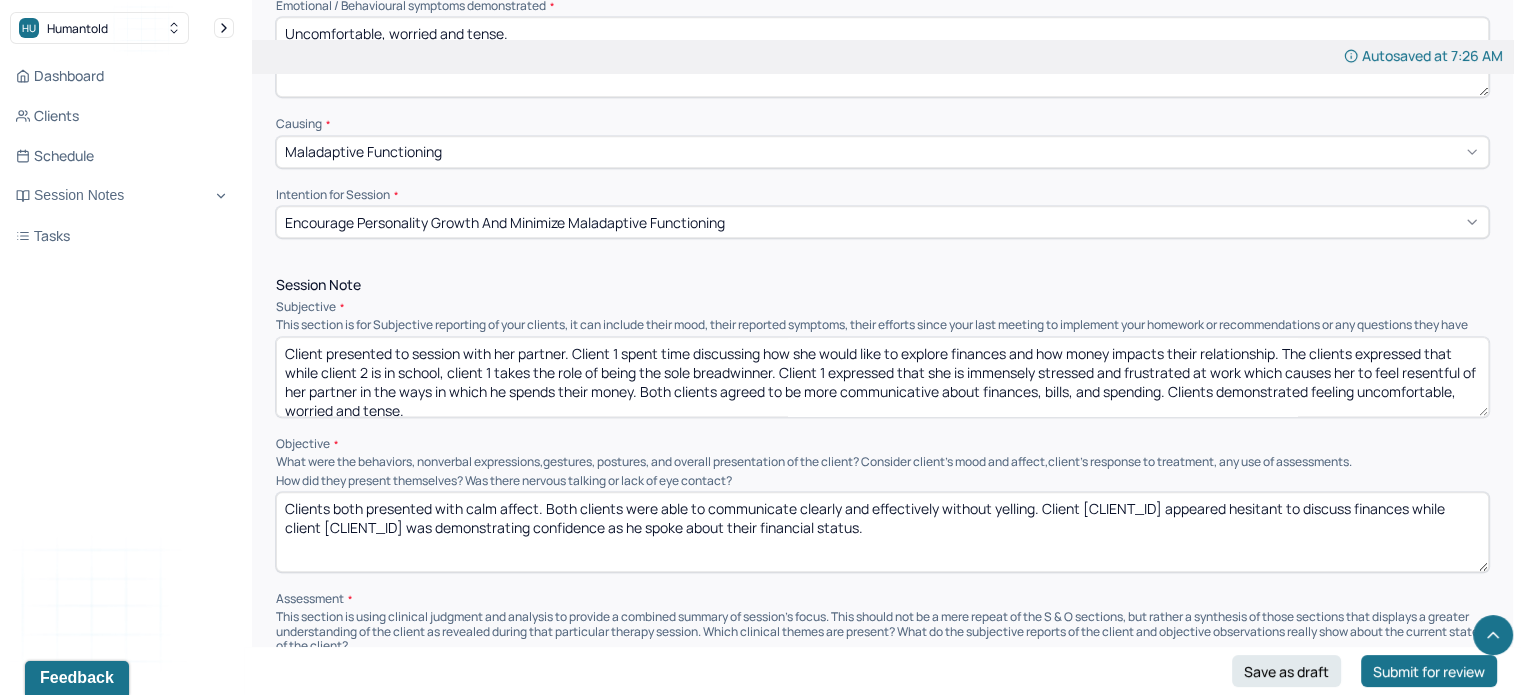 click on "Client presented to session with her partner. Client 1 spent time discussing how she would like to explore finances and how money impacts their relationship. The clients expressed that while client 2 is in school, client 1 takes the role of being the sole breadwinner. Client 1 expressed that she is immensely stressed and frustrated at work which causes her to feel resentful of her partner in the ways in which he spends their money. Both clients agreed to be more communicative about finances, bills, and spending. Clients demonstrated feeling uncomfortable, worried and tense." at bounding box center [882, 377] 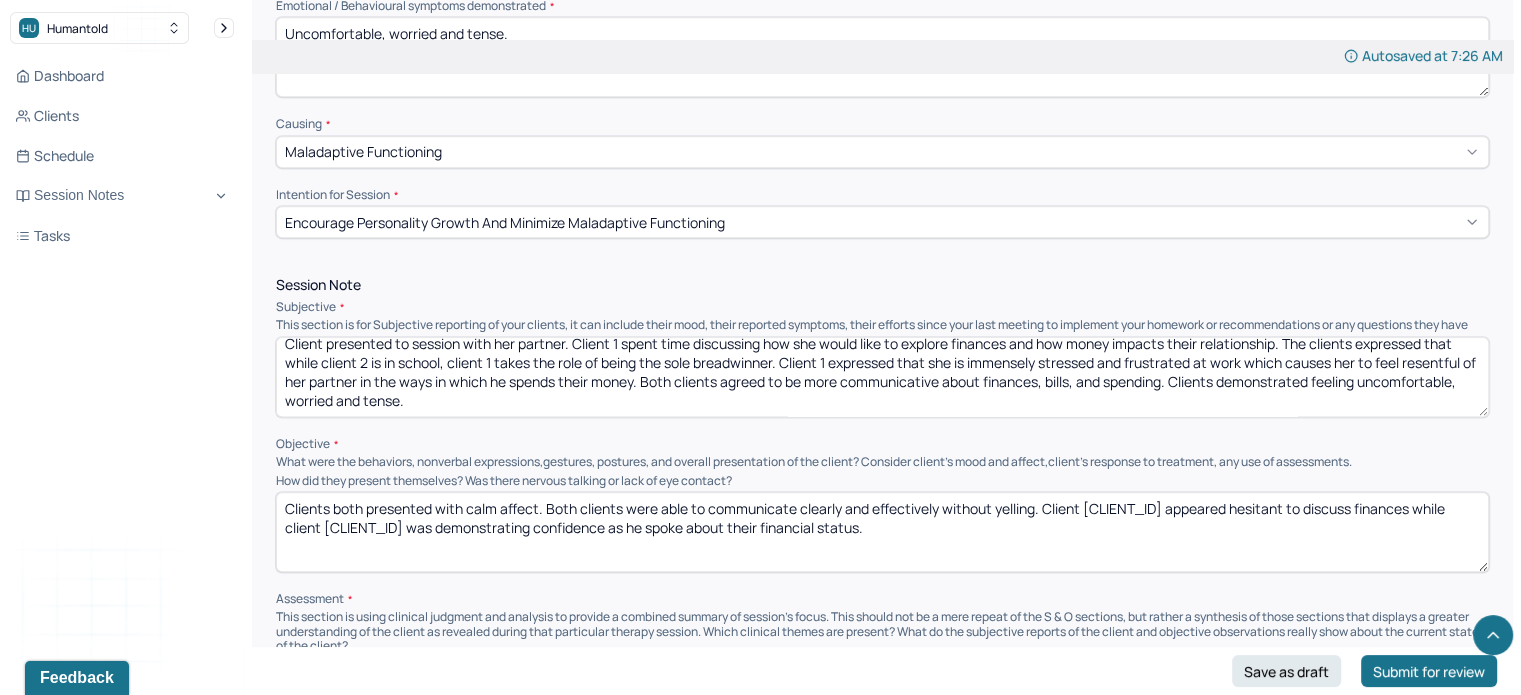drag, startPoint x: 768, startPoint y: 356, endPoint x: 846, endPoint y: 441, distance: 115.36464 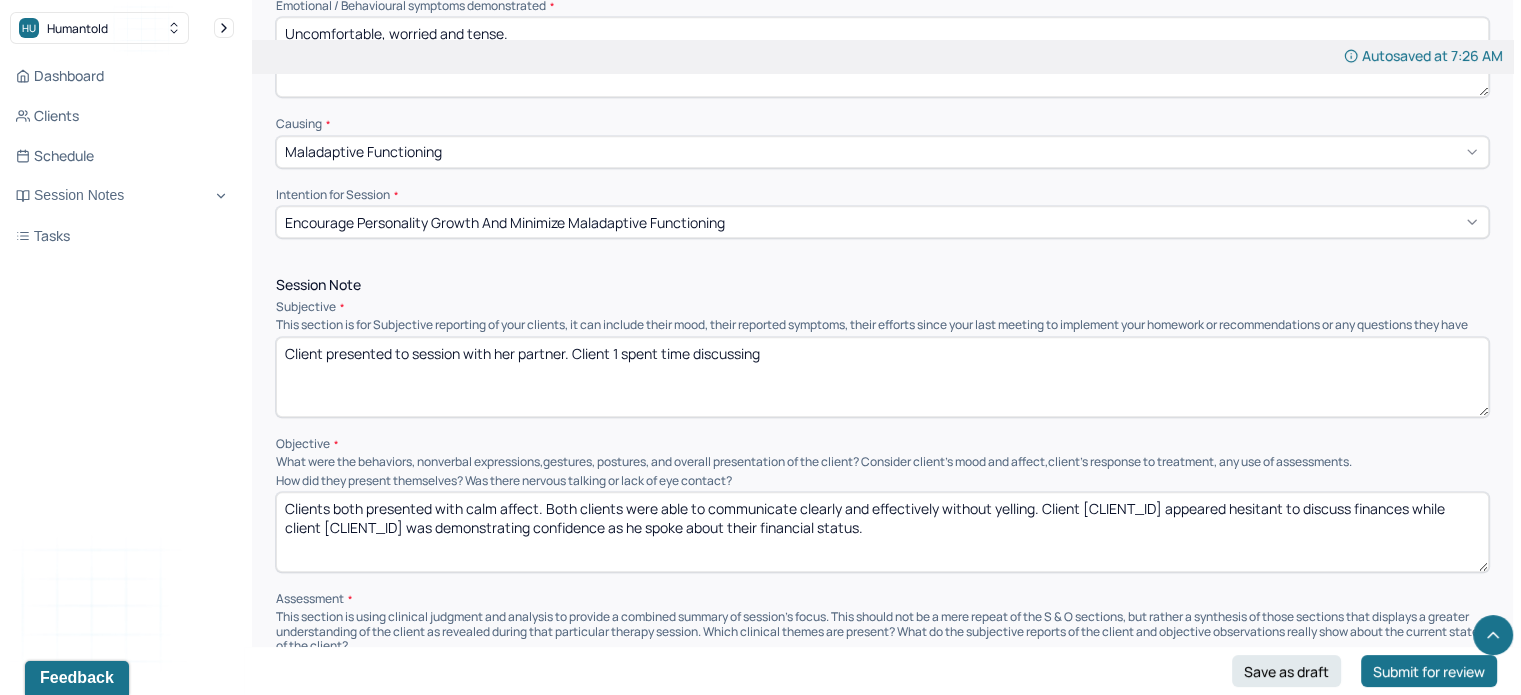 scroll, scrollTop: 0, scrollLeft: 0, axis: both 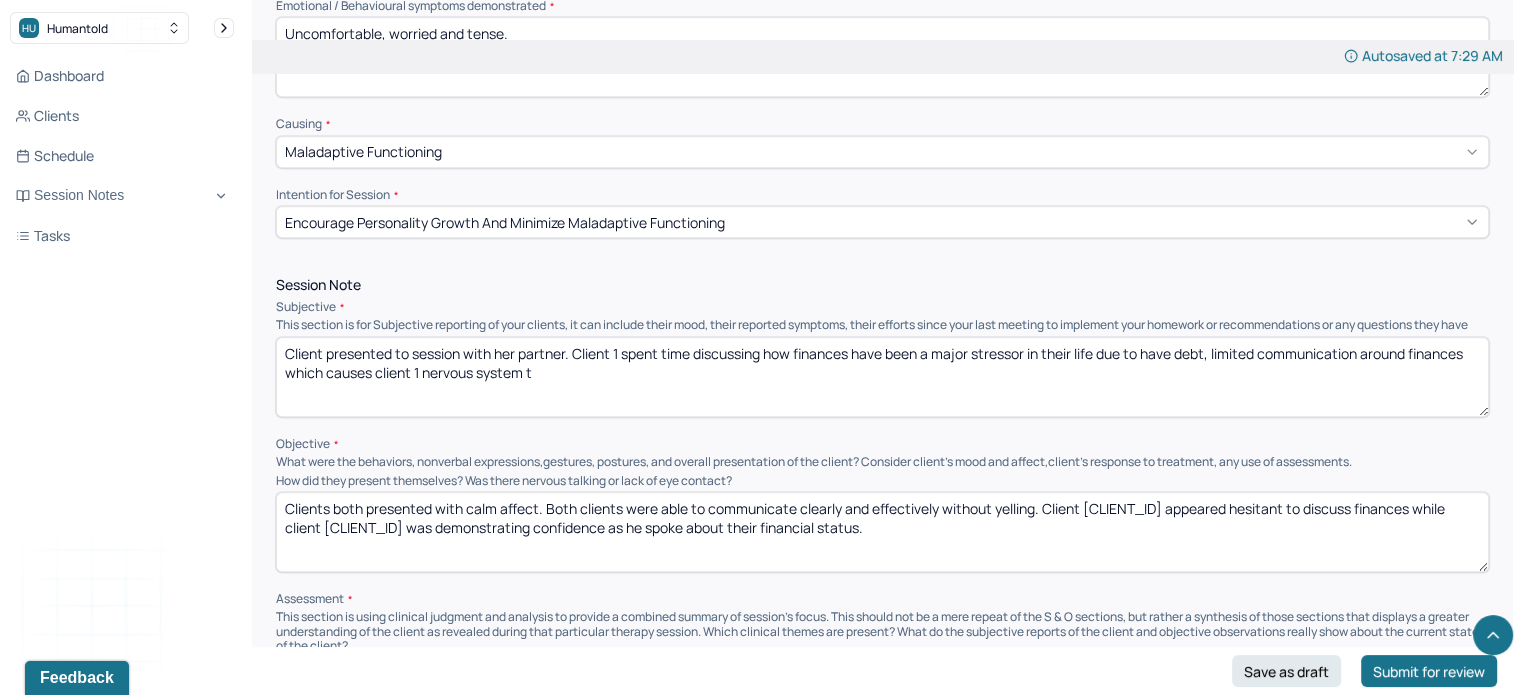 click on "Client presented to session with her partner. Client 1 spent time discussing how finances have been a major stressor in their life due to have debt, limited communication around finances which causes client 1 nervous system t" at bounding box center (882, 377) 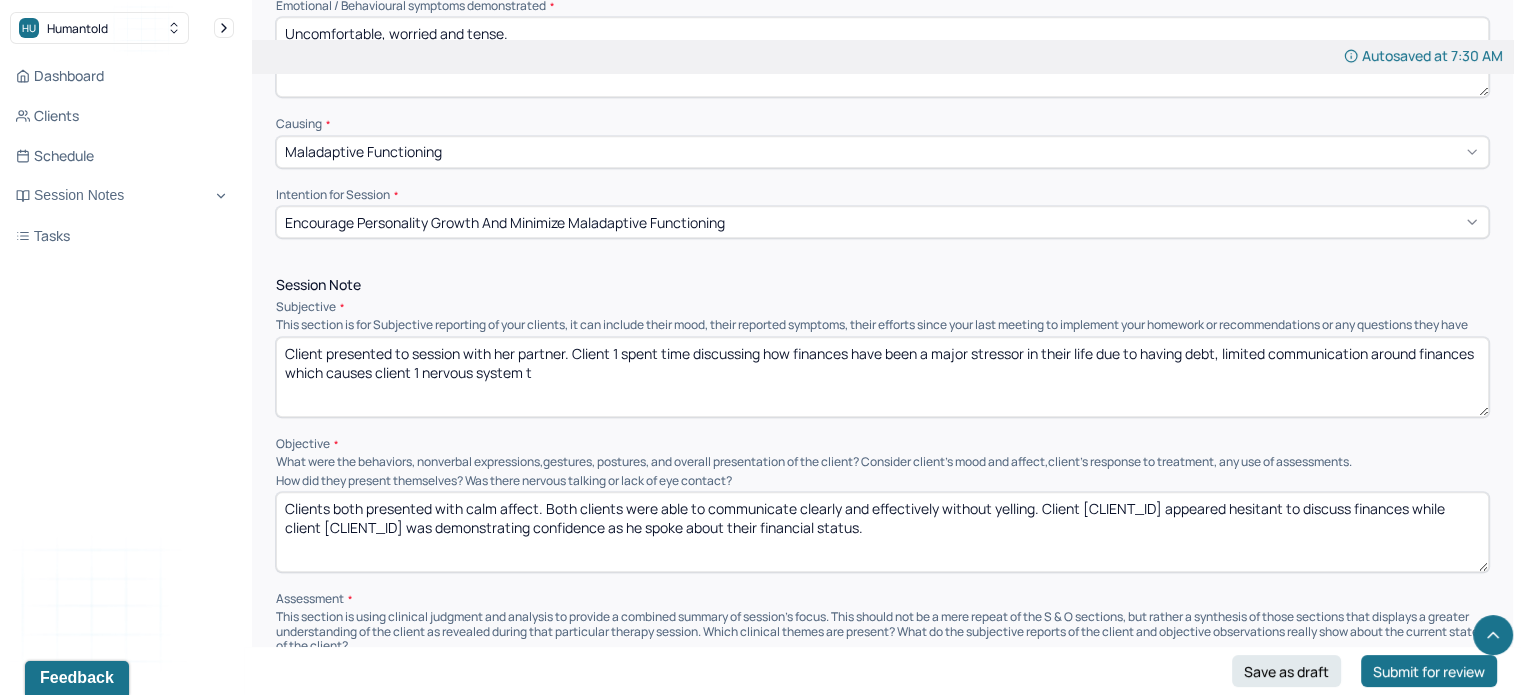 click on "Client presented to session with her partner. Client 1 spent time discussing how finances have been a major stressor in their life due to having debt, limited communication around finances which causes client 1 nervous system t" at bounding box center (882, 377) 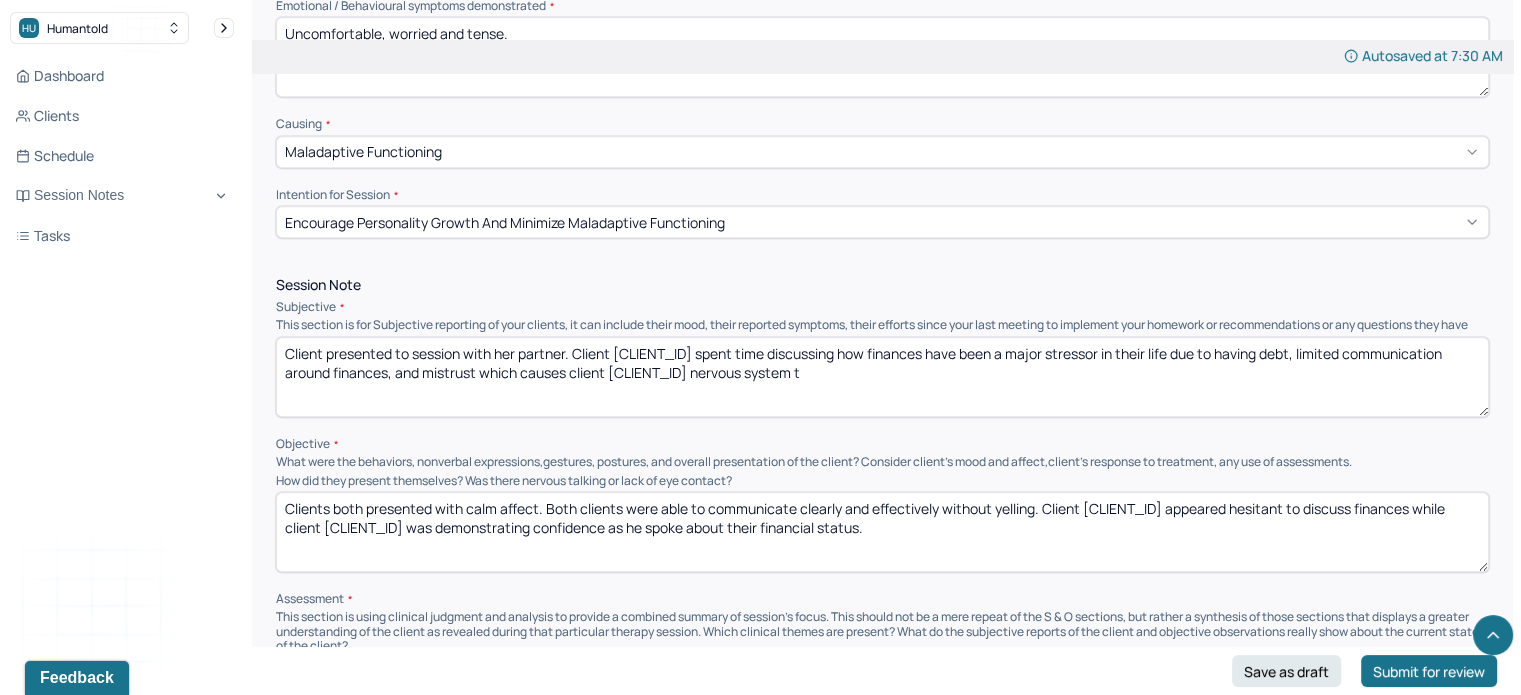 click on "Client presented to session with her partner. Client [CLIENT_ID] spent time discussing how finances have been a major stressor in their life due to having debt, limited communication around finances, and mistrust which causes client [CLIENT_ID] nervous system t" at bounding box center (882, 377) 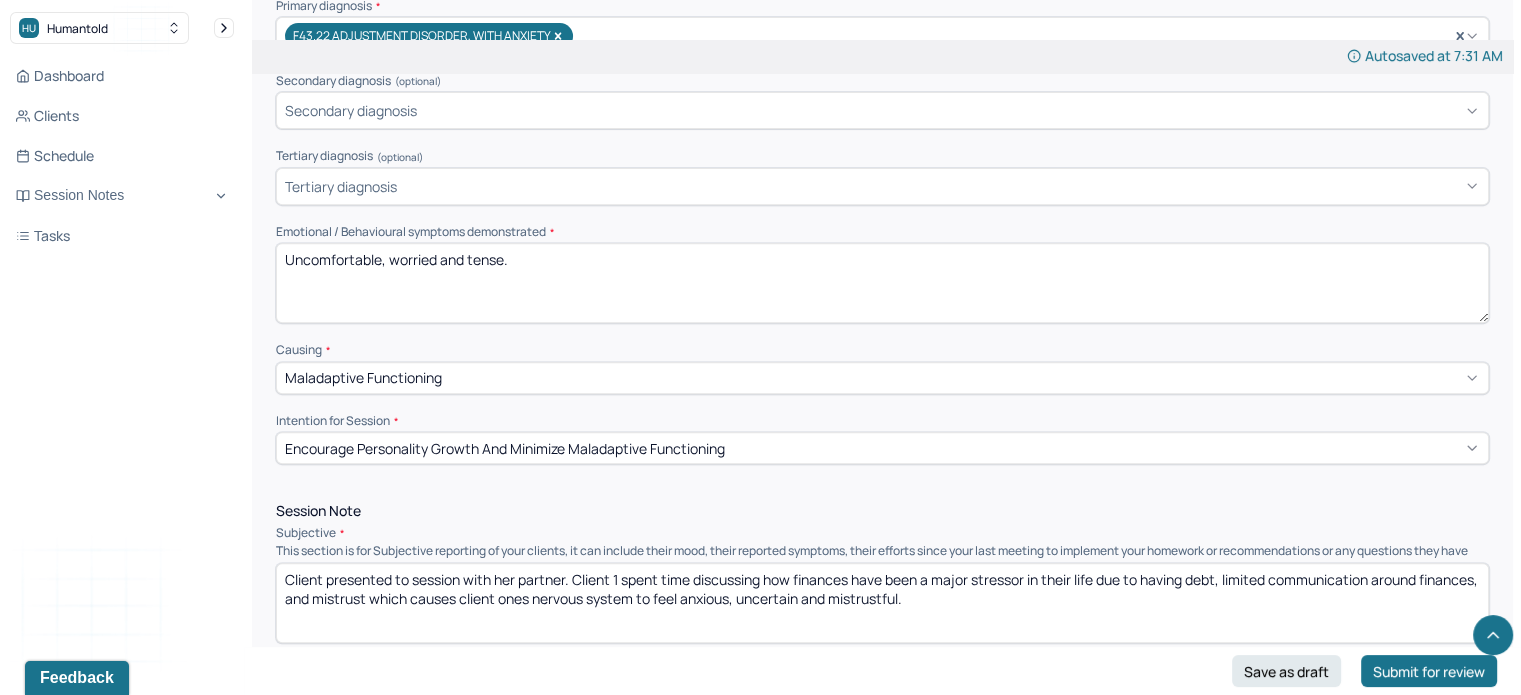 scroll, scrollTop: 758, scrollLeft: 0, axis: vertical 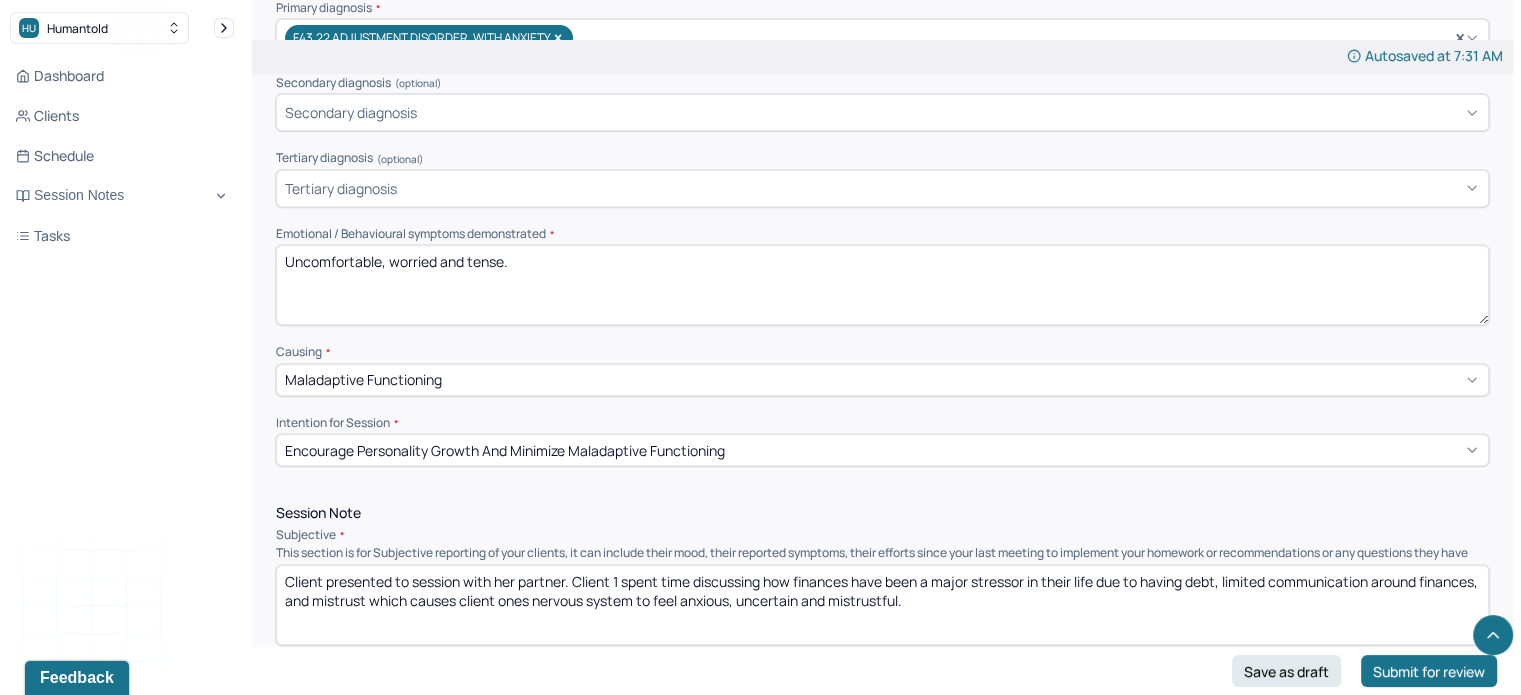 type on "Client presented to session with her partner. Client 1 spent time discussing how finances have been a major stressor in their life due to having debt, limited communication around finances, and mistrust which causes client ones nervous system to feel anxious, uncertain and mistrustful." 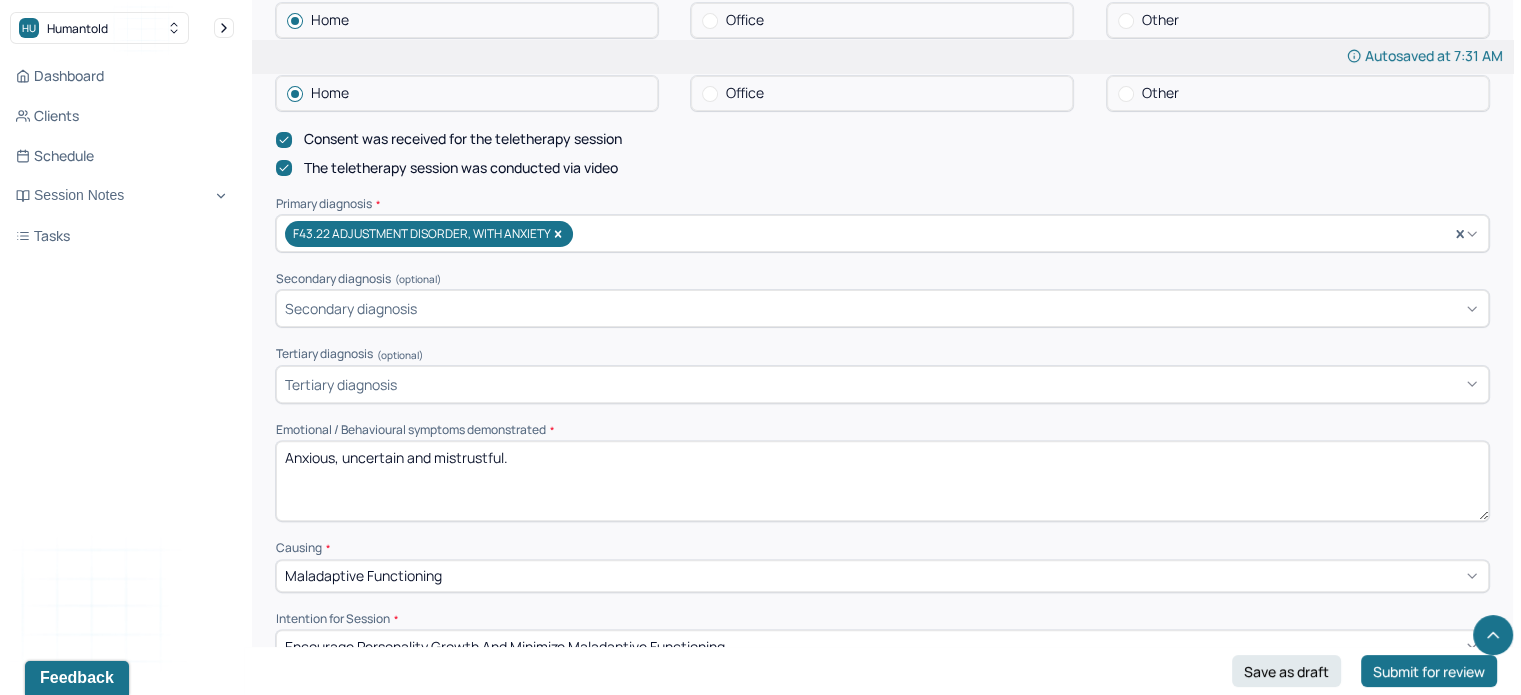 scroll, scrollTop: 1012, scrollLeft: 0, axis: vertical 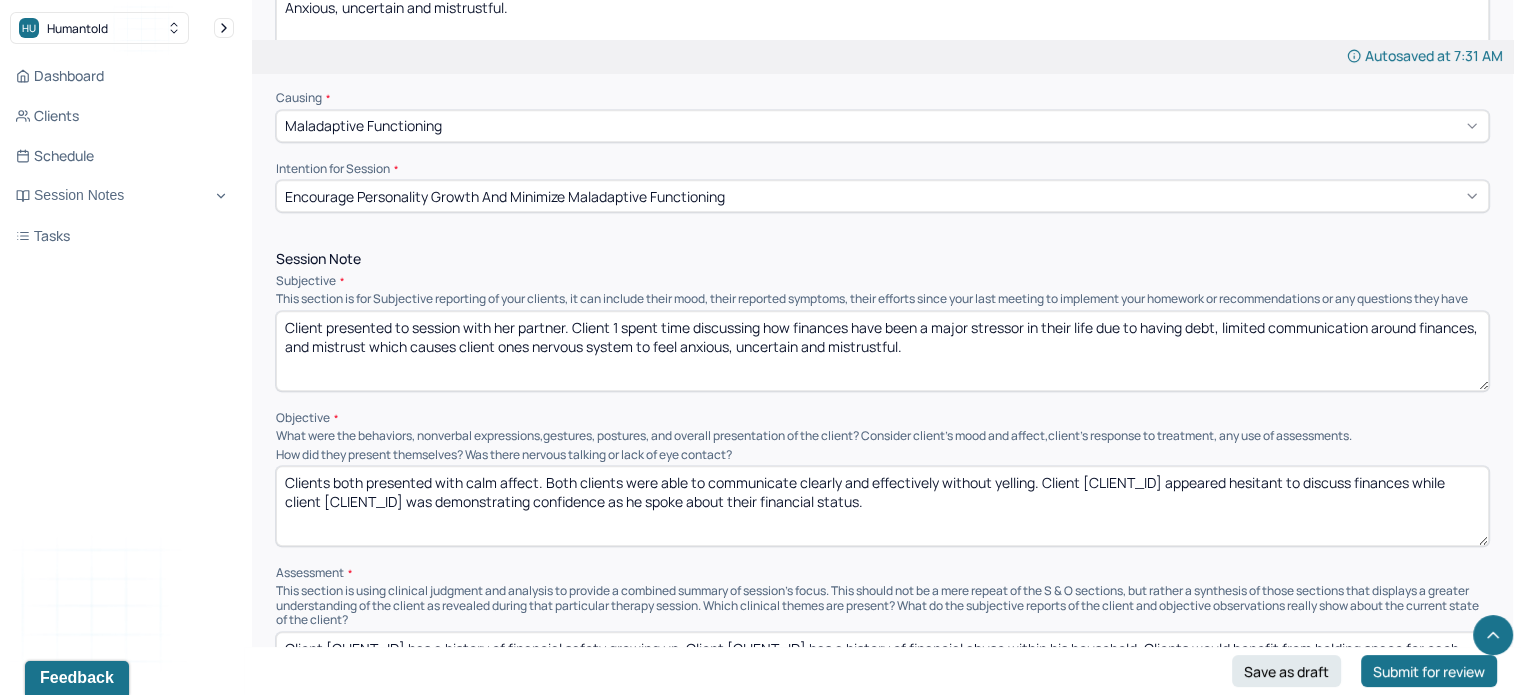 type on "Anxious, uncertain and mistrustful." 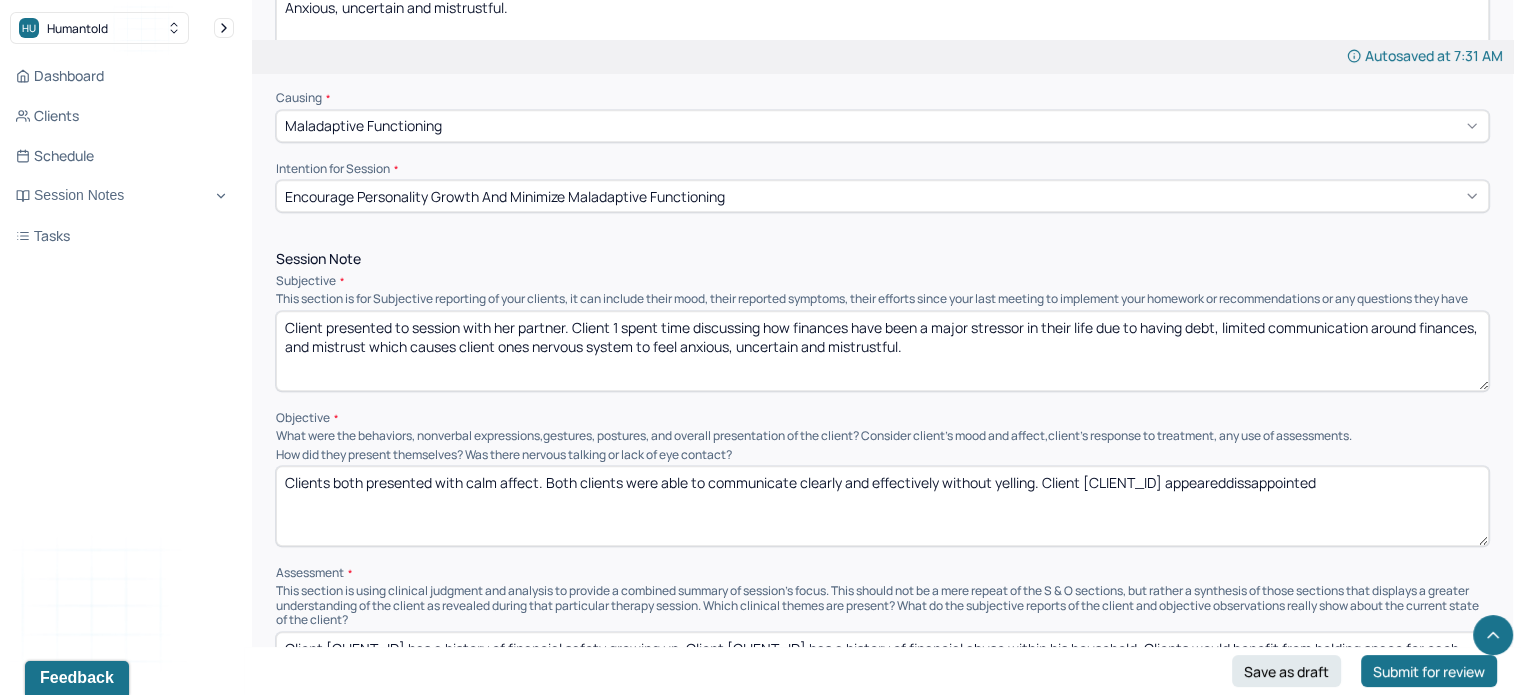 click on "Clients both presented with calm affect. Both clients were able to communicate clearly and effectively without yelling. Client [CLIENT_ID] appeareddissappointed" at bounding box center (882, 506) 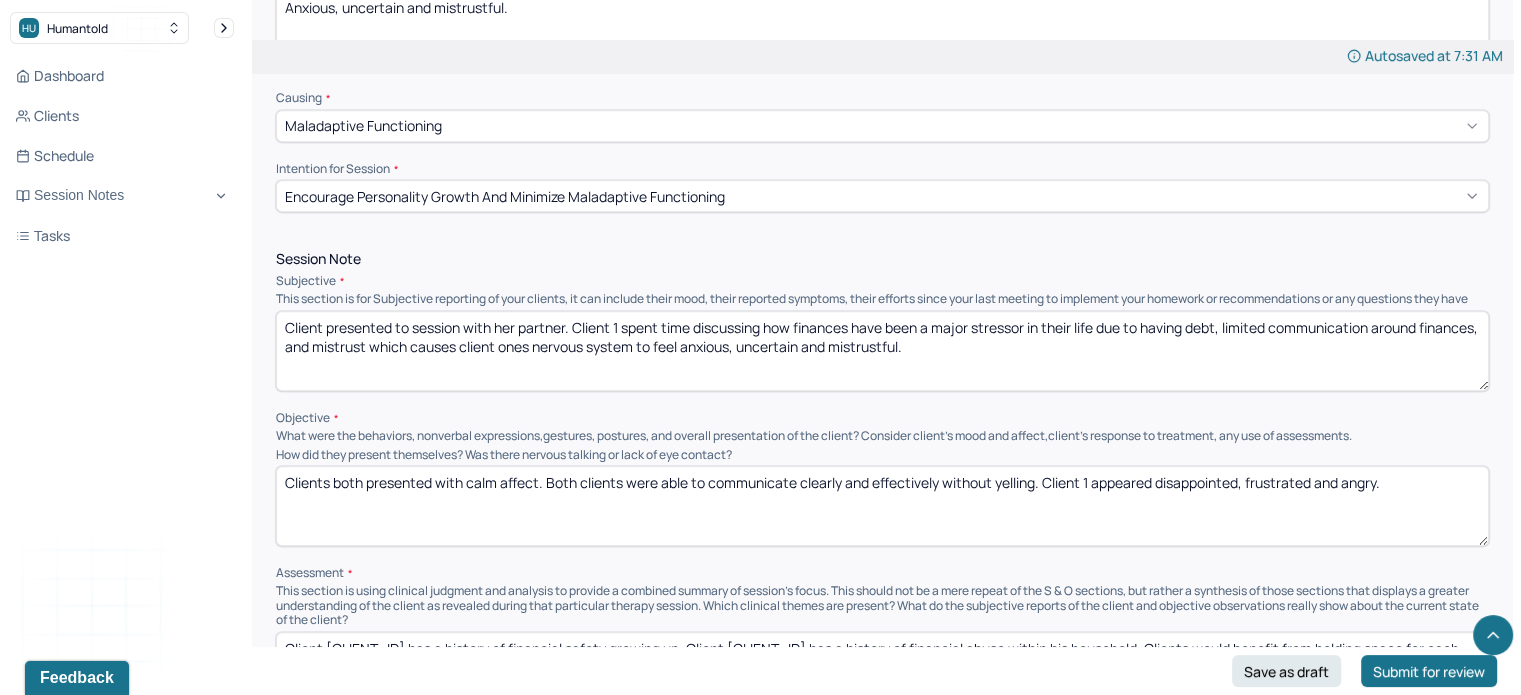 click on "Clients both presented with calm affect. Both clients were able to communicate clearly and effectively without yelling. Client 1 appeared disappointed, frustrated and angry." at bounding box center [882, 506] 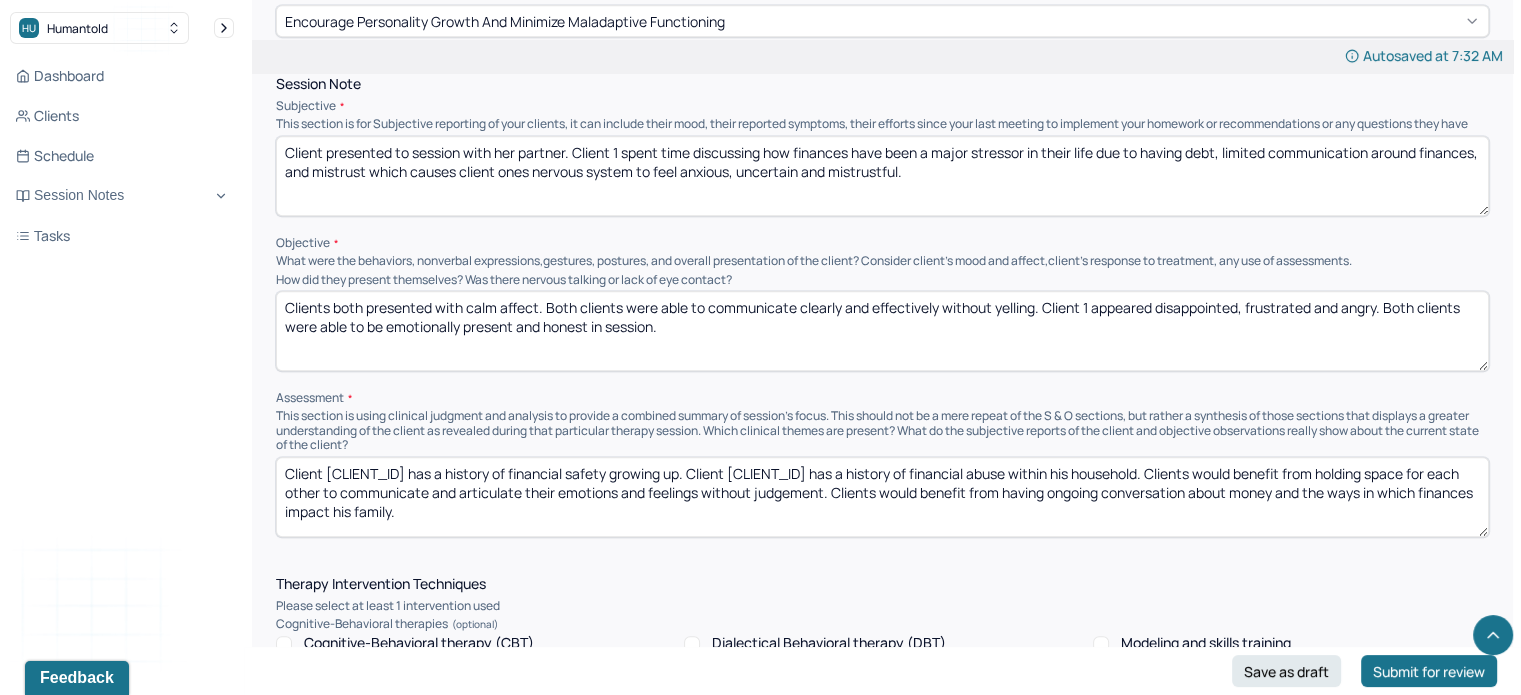 scroll, scrollTop: 1192, scrollLeft: 0, axis: vertical 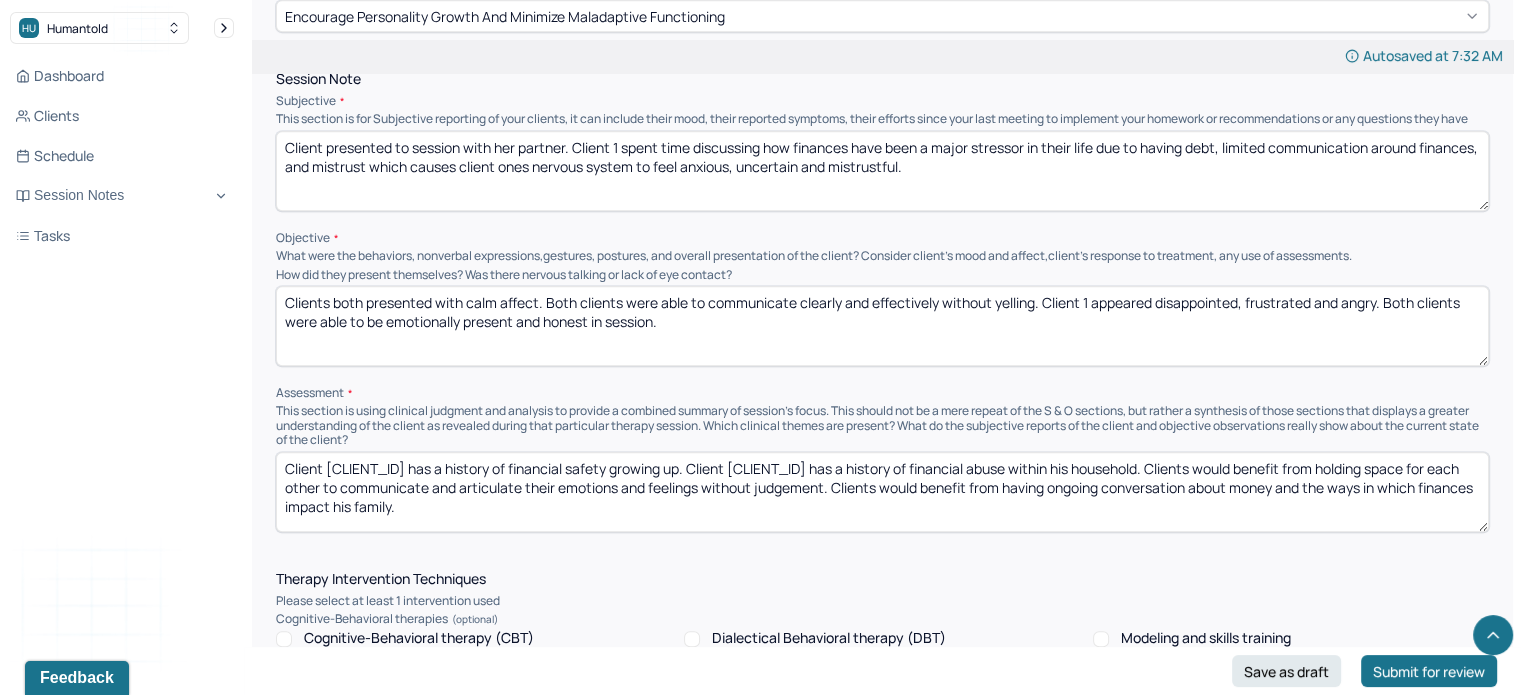 type on "Clients both presented with calm affect. Both clients were able to communicate clearly and effectively without yelling. Client 1 appeared disappointed, frustrated and angry. Both clients were able to be emotionally present and honest in session." 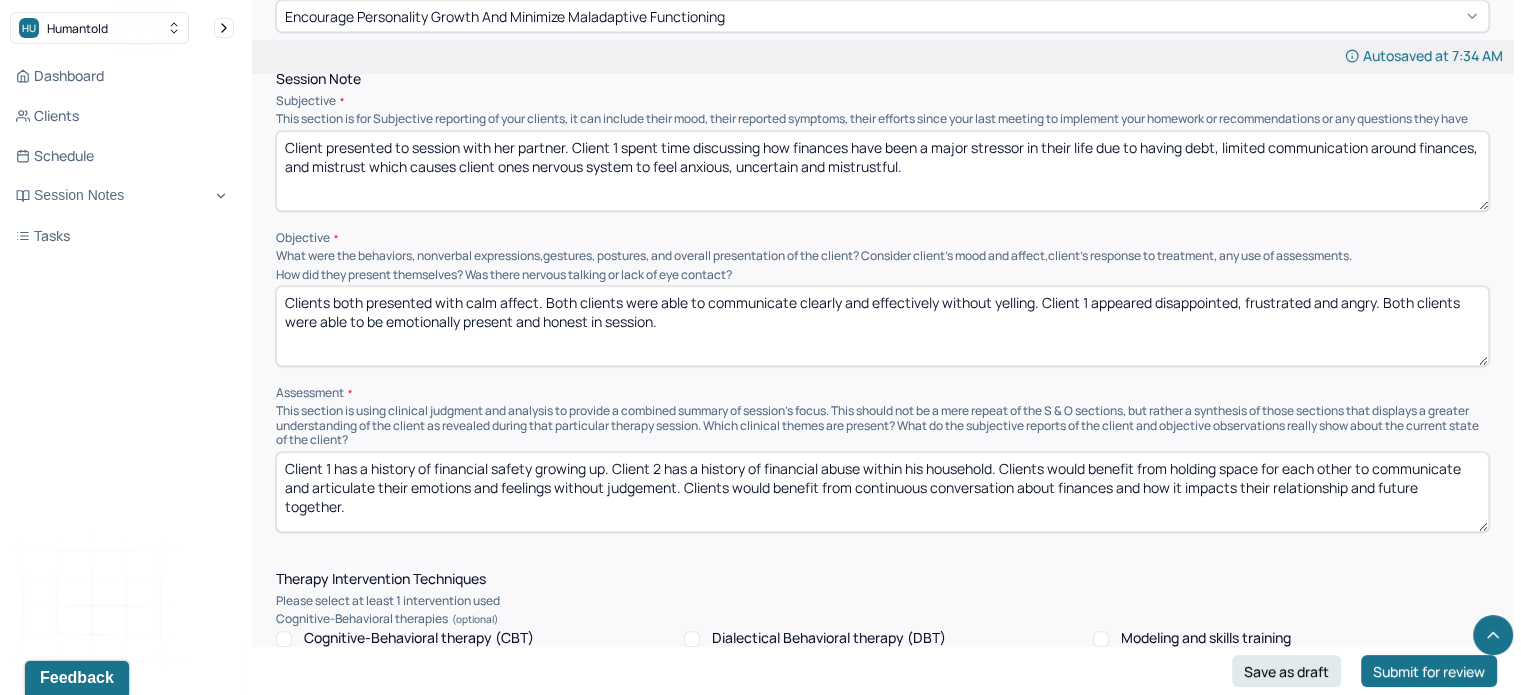 click on "Client 1 has a history of financial safety growing up. Client 2 has a history of financial abuse within his household. Clients would benefit from holding space for each other to communicate and articulate their emotions and feelings without judgement. Clients would benefit from continuous conversation about finances and how it impacts their relationship and future together" at bounding box center [882, 492] 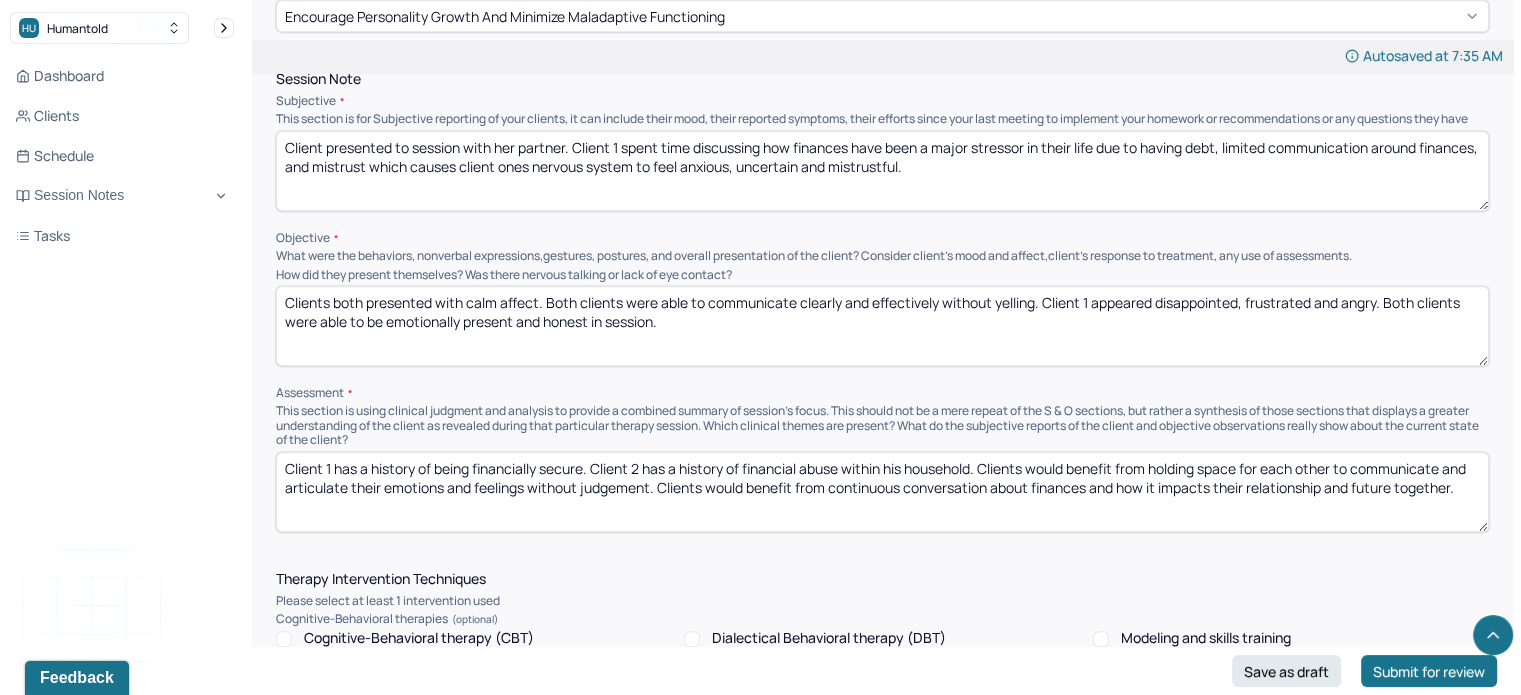click on "Client 1 has a history of being financially secure. Client 2 has a history of financial abuse within his household. Clients would benefit from holding space for each other to communicate and articulate their emotions and feelings without judgement. Clients would benefit from continuous conversation about finances and how it impacts their relationship and future together." at bounding box center [882, 492] 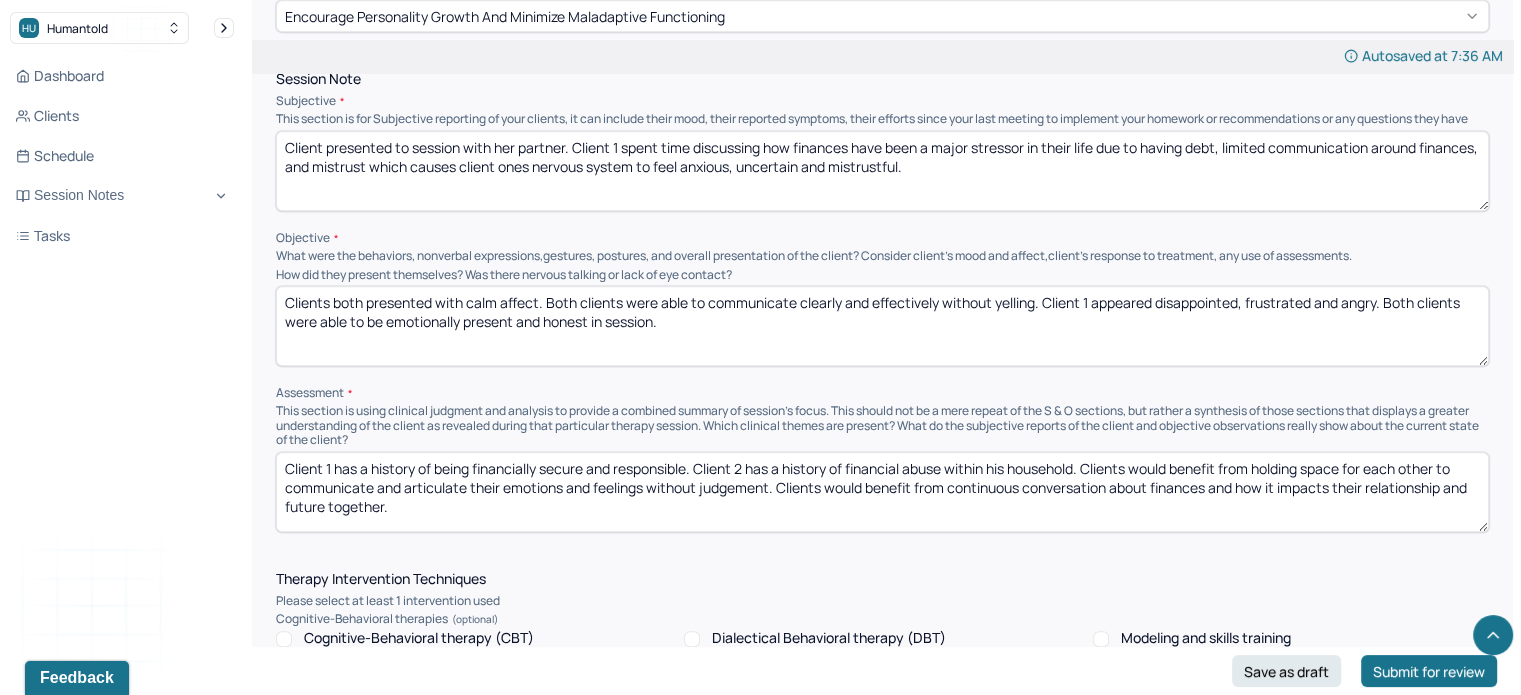 click on "Client 1 has a history of being financially secure and responsible. Client 2 has a history of financial abuse within his household. Clients would benefit from holding space for each other to communicate and articulate their emotions and feelings without judgement. Clients would benefit from continuous conversation about finances and how it impacts their relationship and future together." at bounding box center [882, 492] 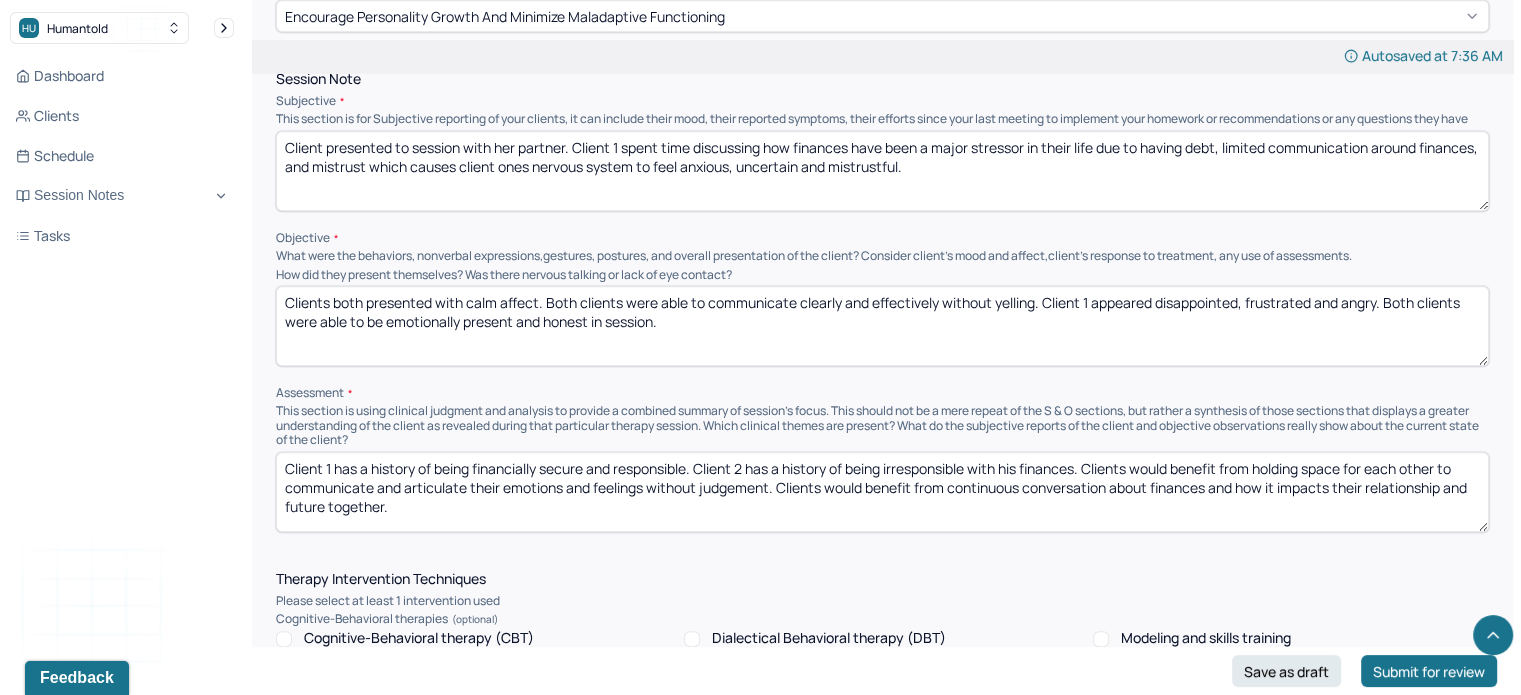 click on "Client 1 has a history of being financially secure and responsible. Client 2 has a history of being irresponsible with his finances. Clients would benefit from holding space for each other to communicate and articulate their emotions and feelings without judgement. Clients would benefit from continuous conversation about finances and how it impacts their relationship and future together." at bounding box center (882, 492) 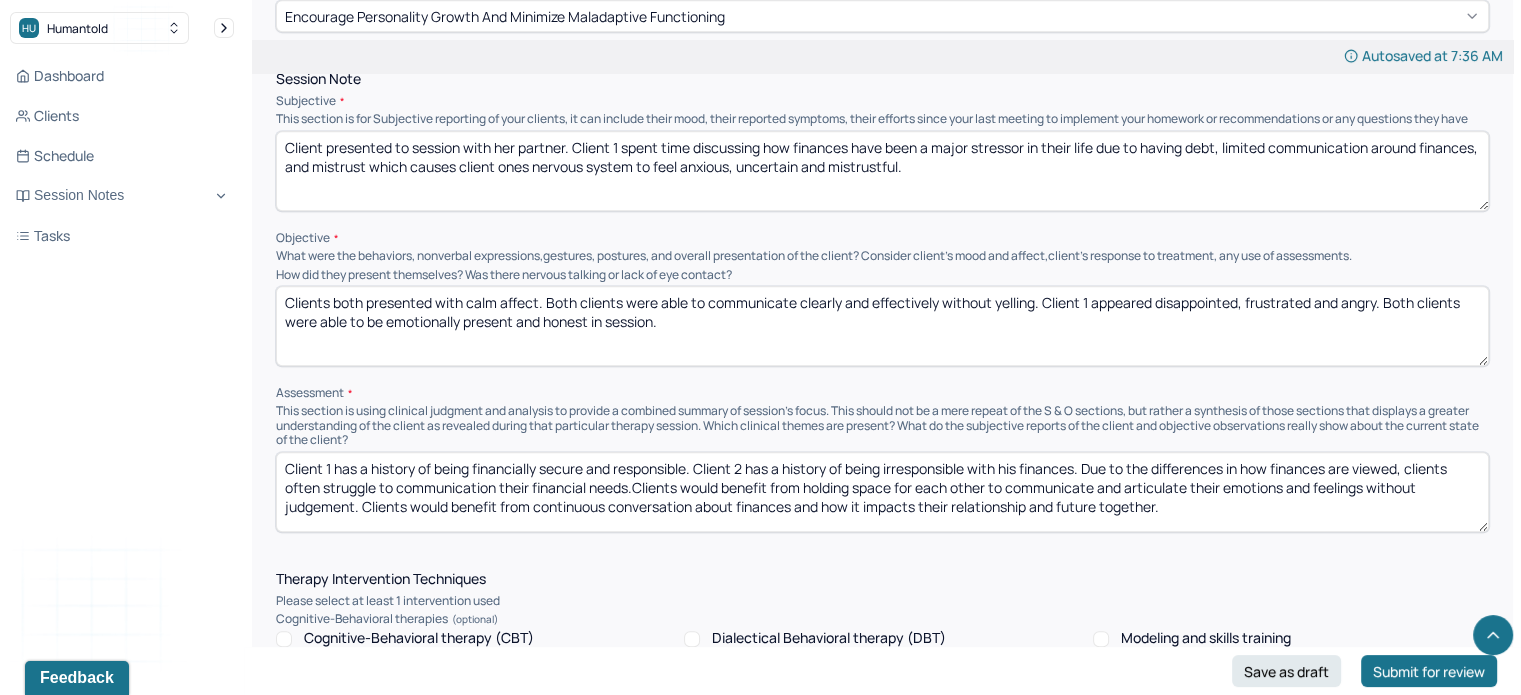 type on "Client 1 has a history of being financially secure and responsible. Client 2 has a history of being irresponsible with his finances. Due to the differences in how finances are viewed, clients often struggle to communication their financial needs. Clients would benefit from holding space for each other to communicate and articulate their emotions and feelings without judgement. Clients would benefit from continuous conversation about finances and how it impacts their relationship and future together." 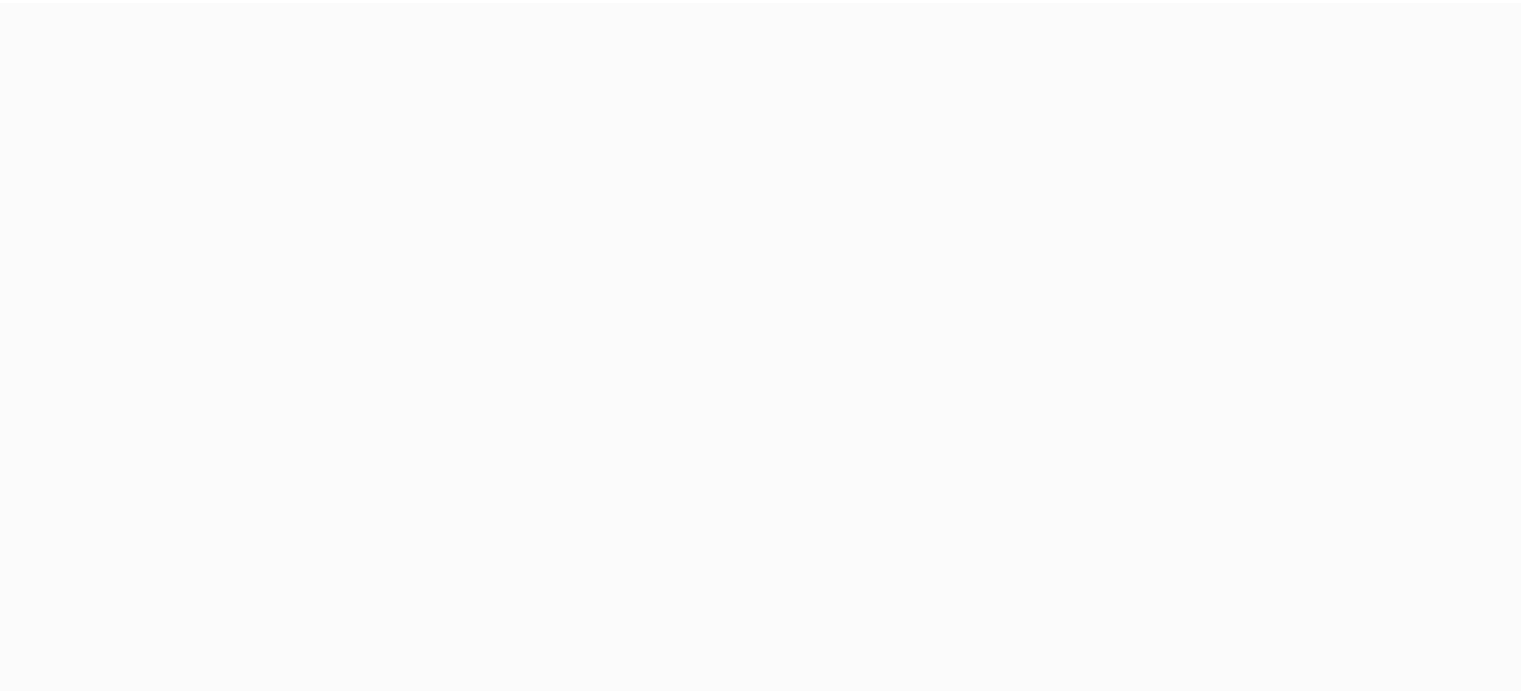 scroll, scrollTop: 0, scrollLeft: 0, axis: both 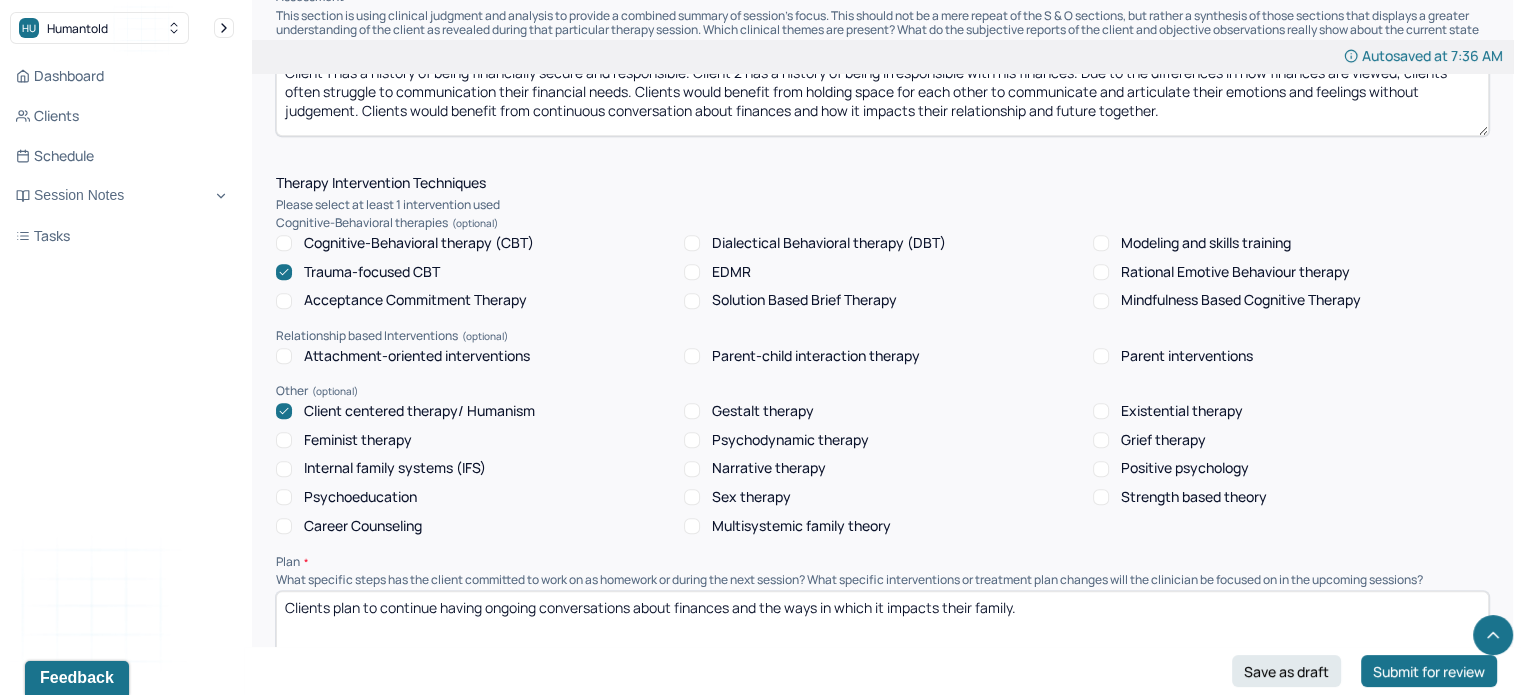 click on "Multisystemic family theory" at bounding box center [801, 526] 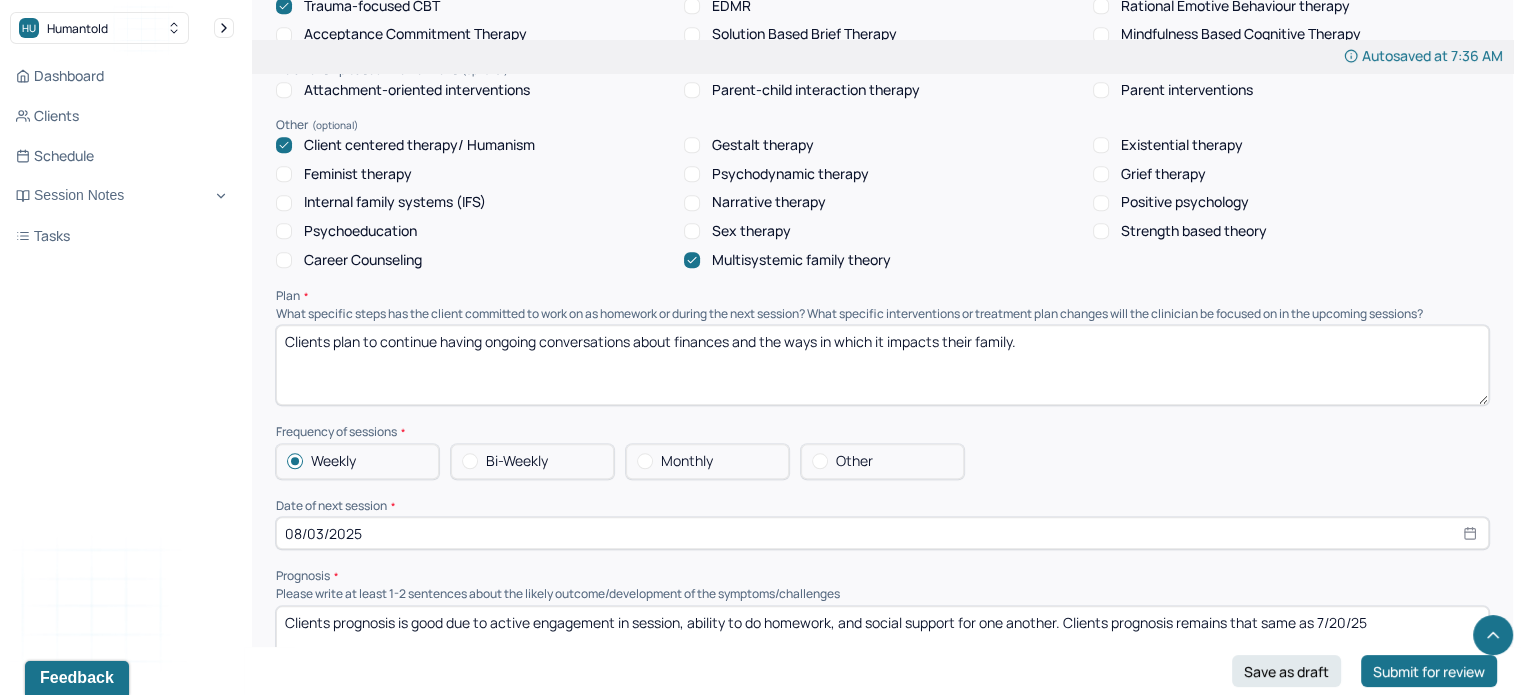 scroll, scrollTop: 1879, scrollLeft: 0, axis: vertical 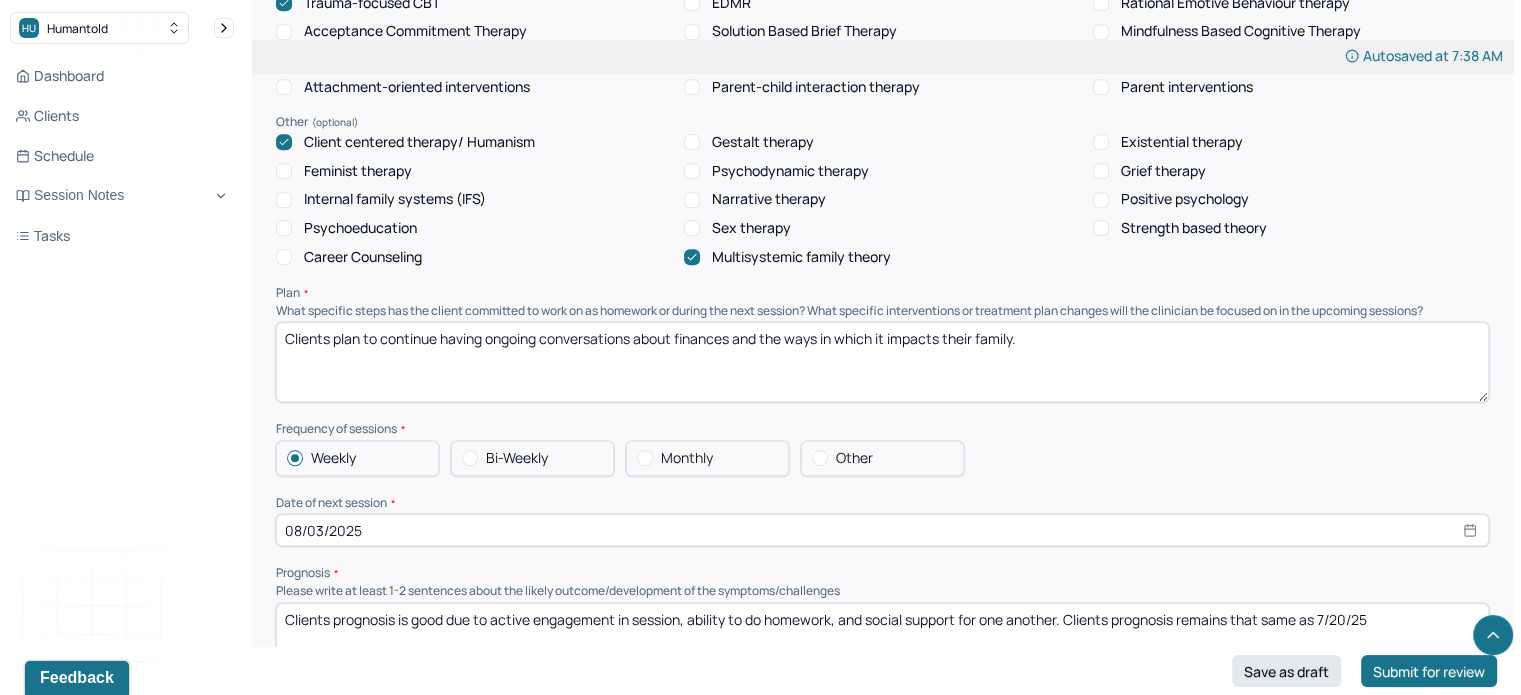 drag, startPoint x: 1023, startPoint y: 366, endPoint x: 386, endPoint y: 286, distance: 642.0039 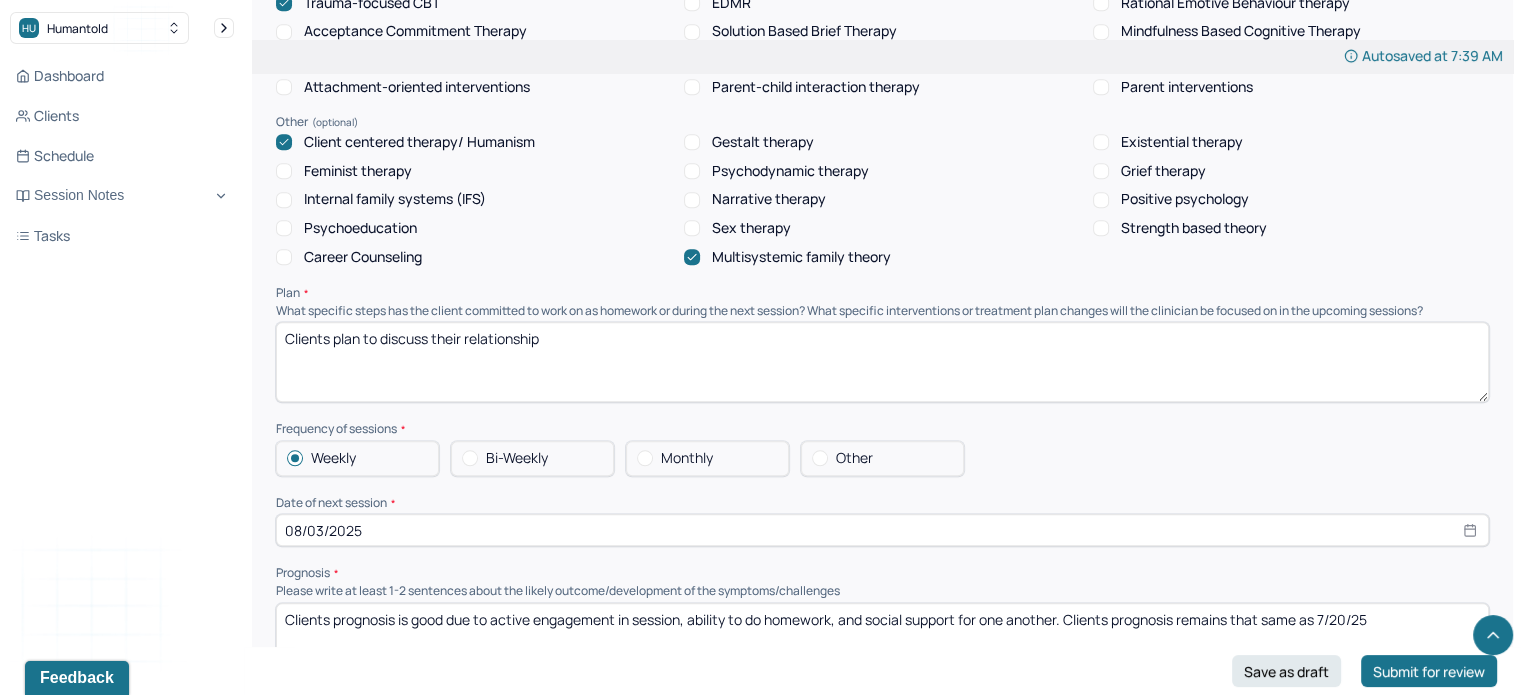 click on "Clients plan to discuss their relationship" at bounding box center [882, 362] 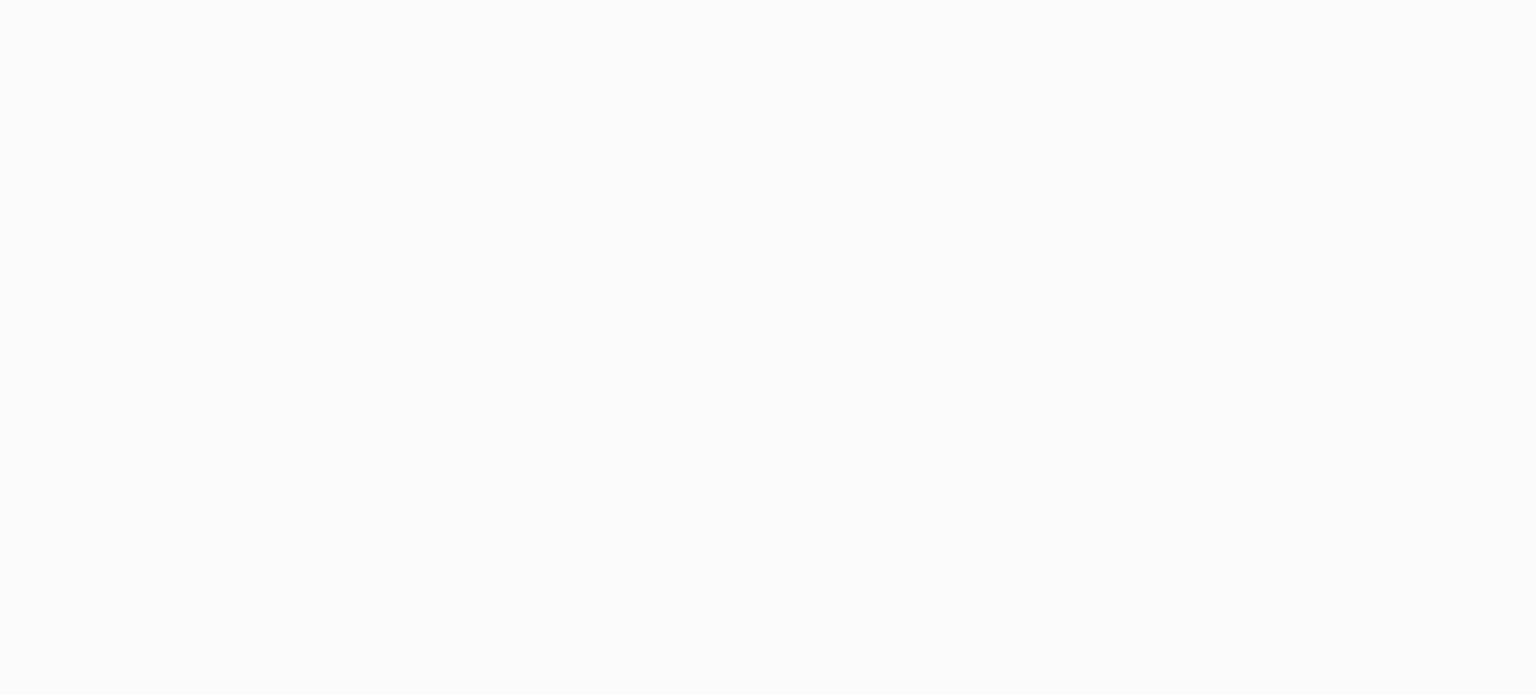 scroll, scrollTop: 0, scrollLeft: 0, axis: both 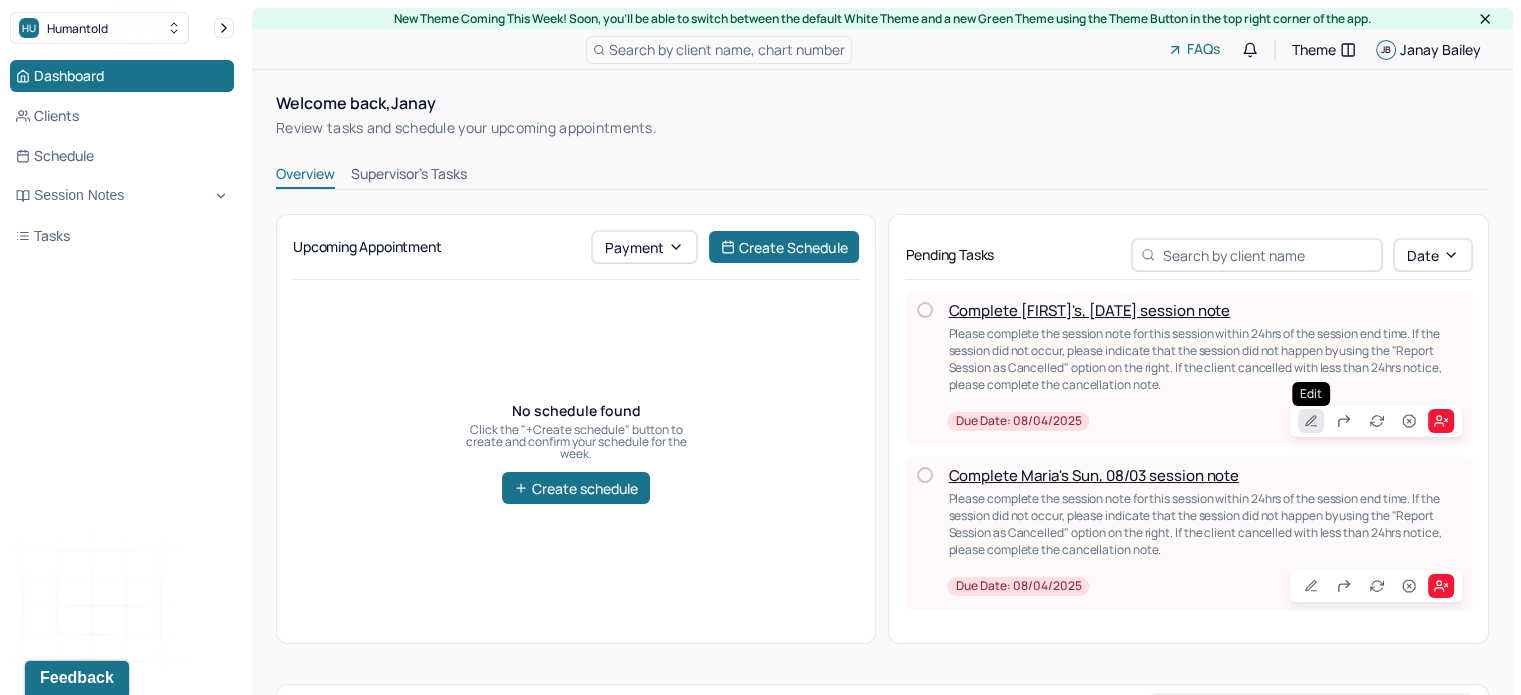 click 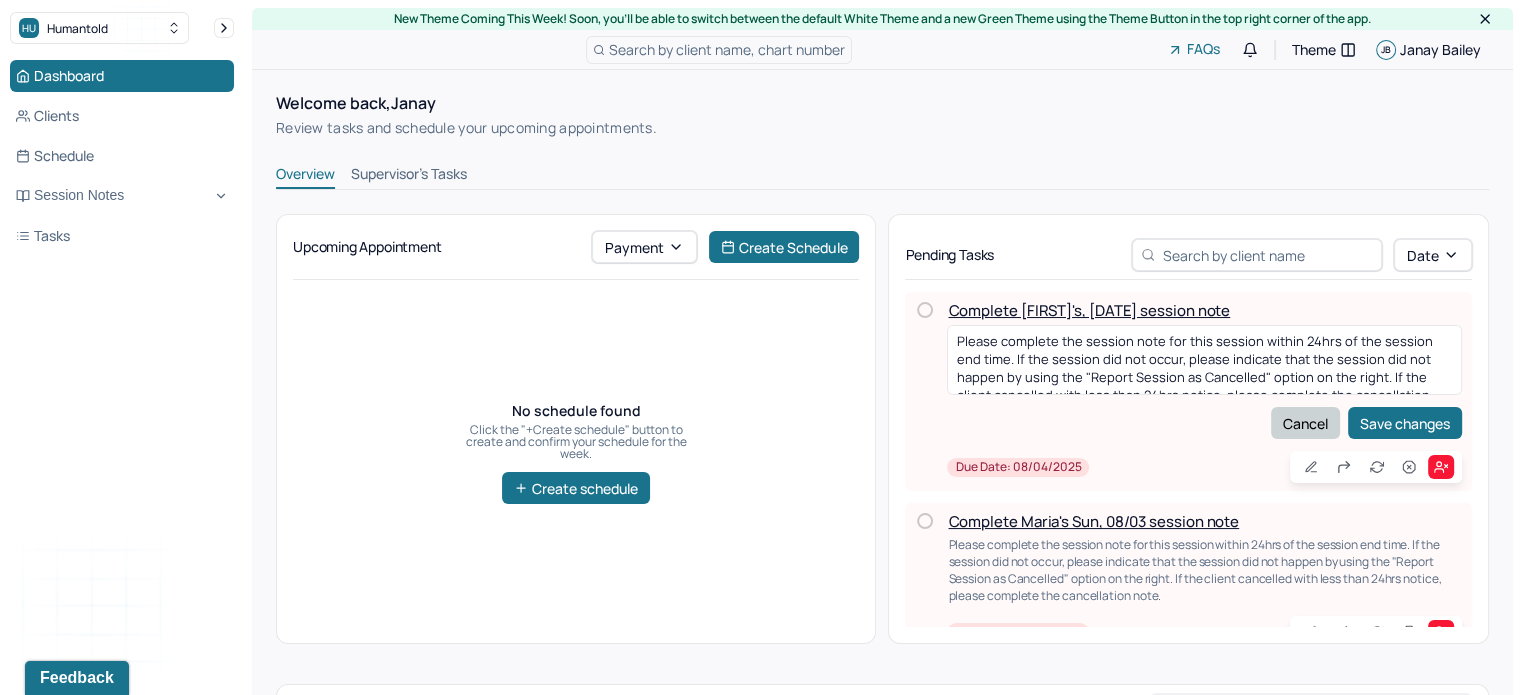 click on "Cancel" at bounding box center [1305, 423] 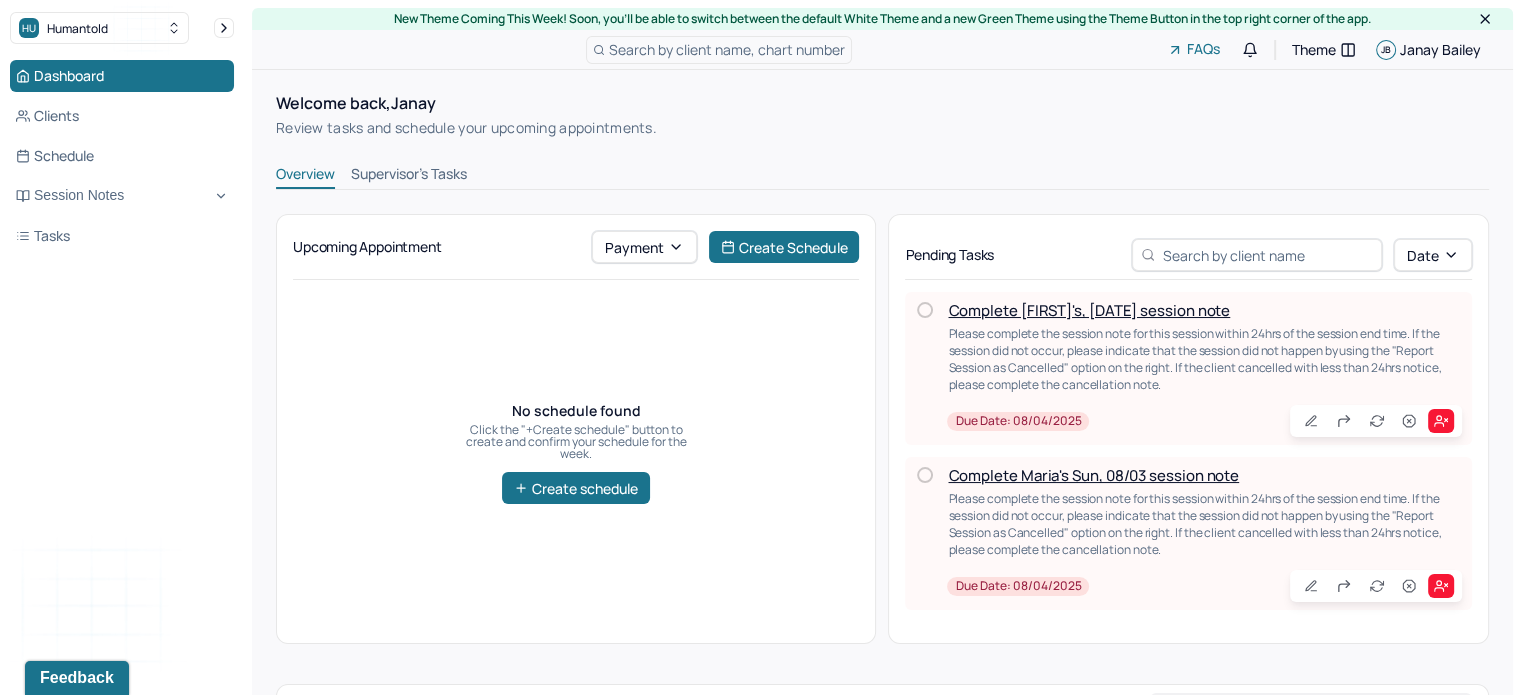 click on "Complete [FIRST]'s, [DATE] session note" at bounding box center [1089, 310] 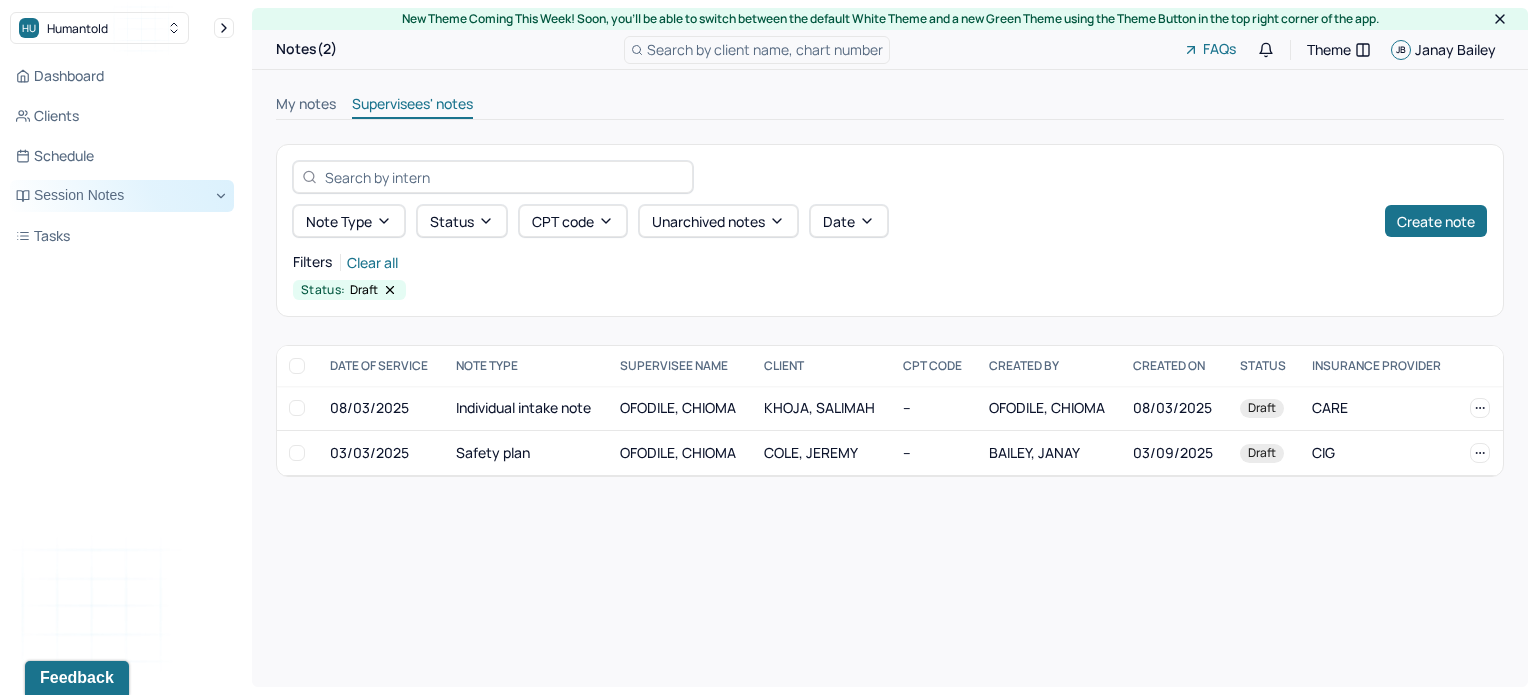 click on "Session Notes" at bounding box center (122, 196) 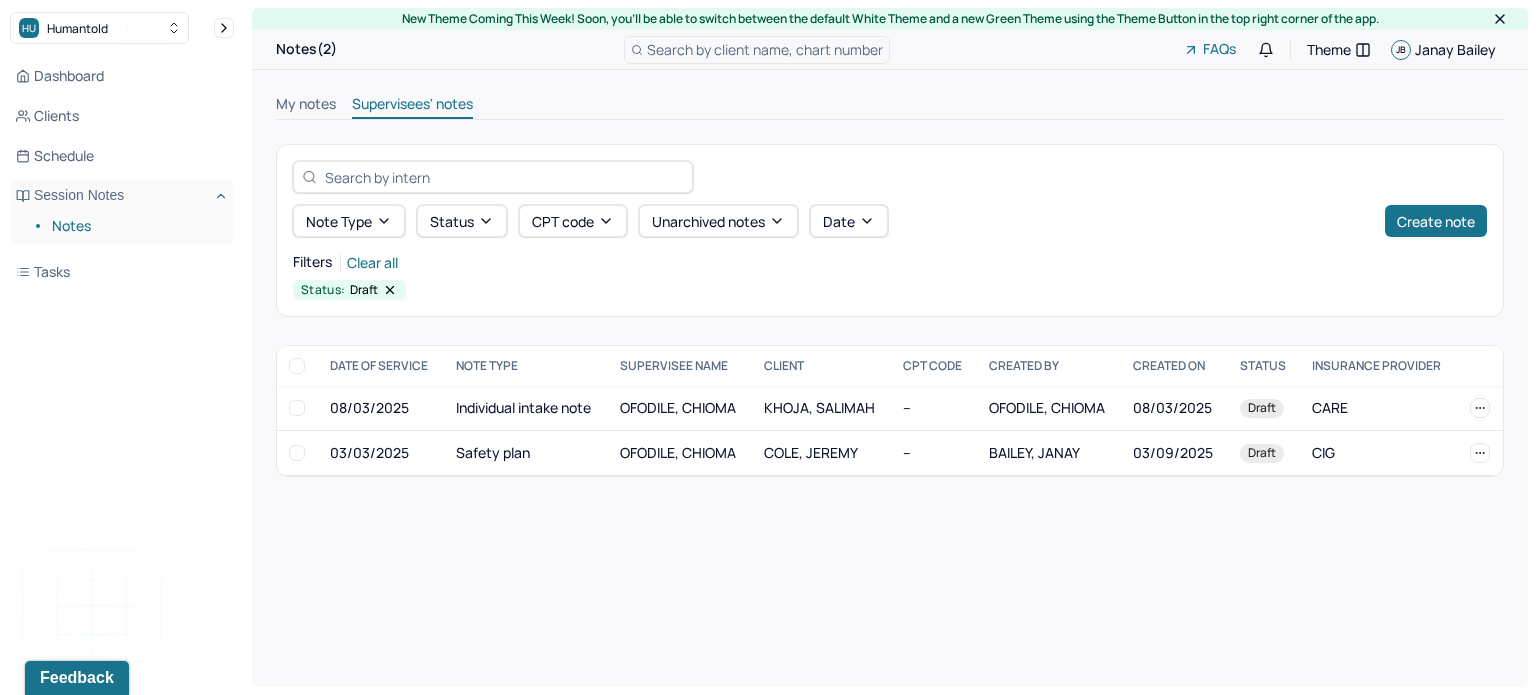click on "My notes" at bounding box center (306, 106) 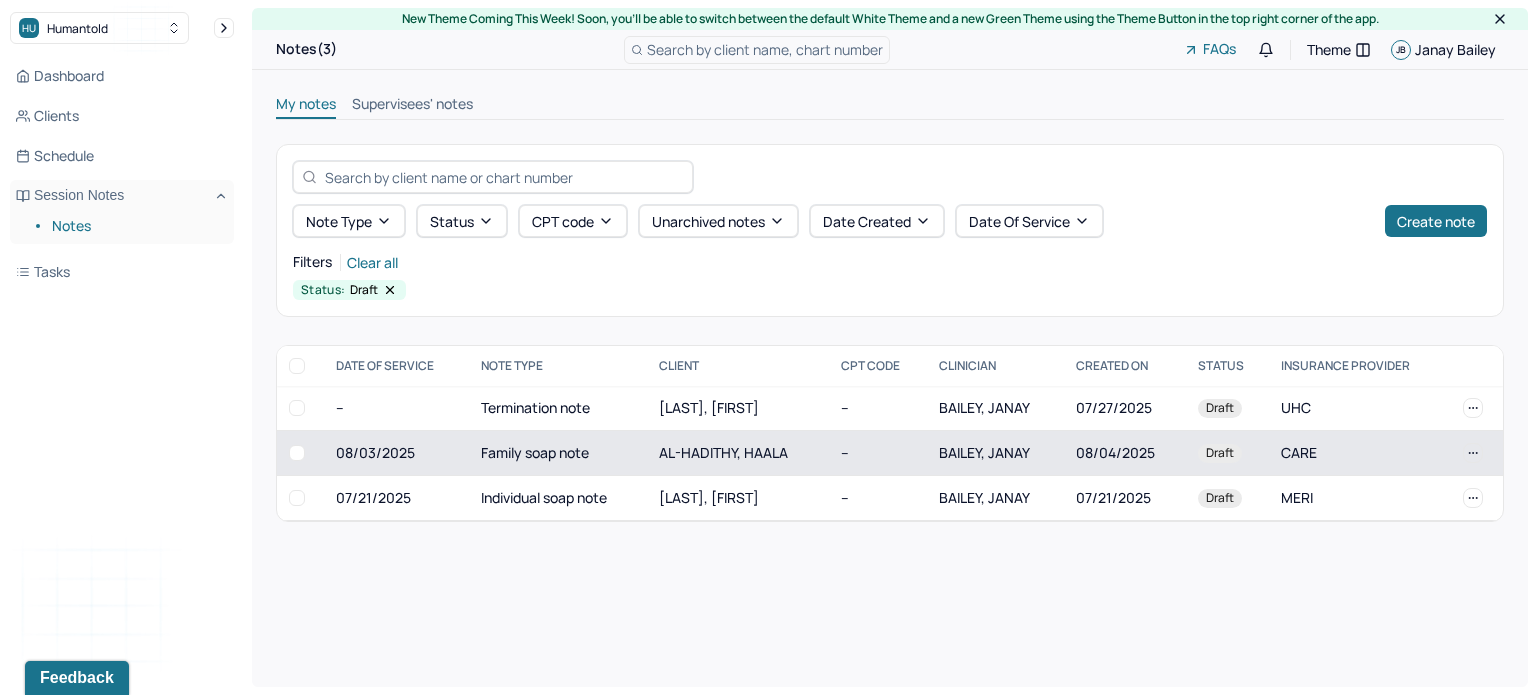 click on "Family soap note" at bounding box center [558, 453] 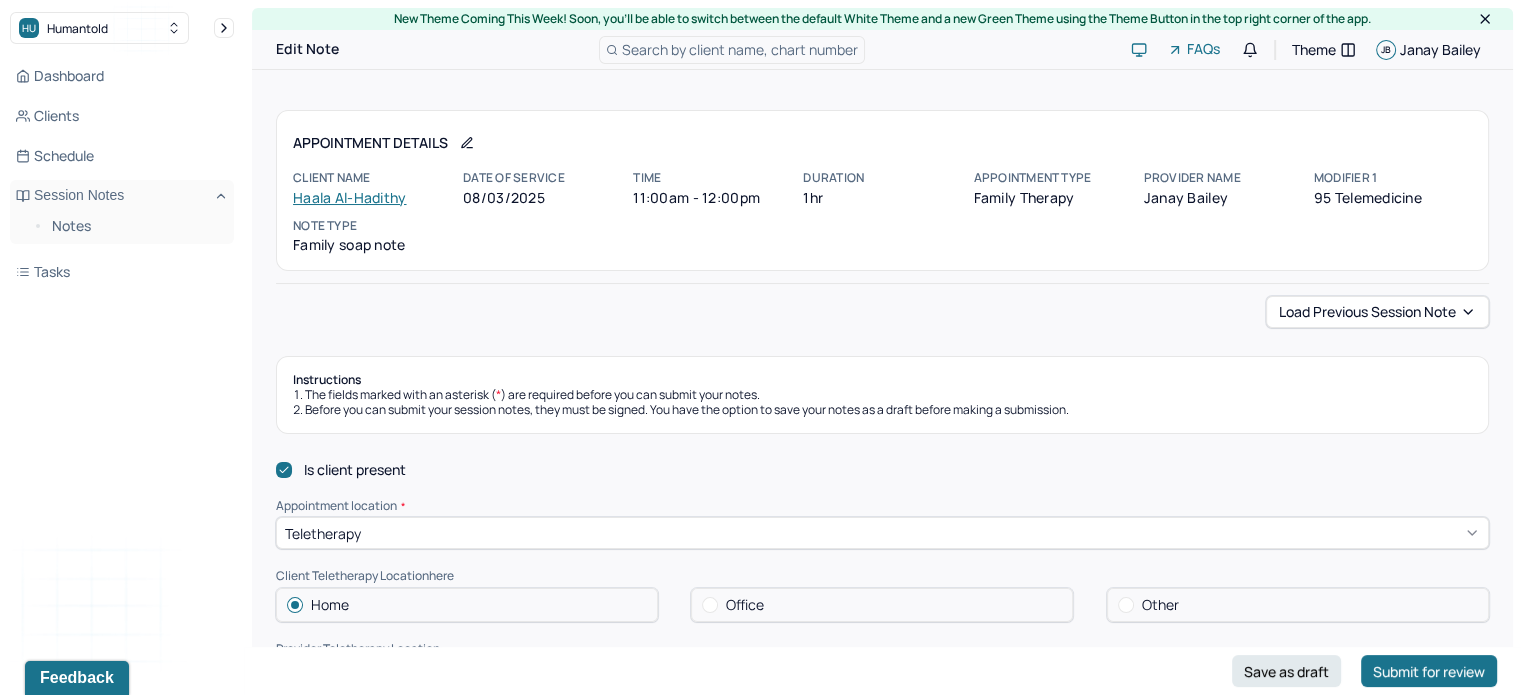 drag, startPoint x: 570, startPoint y: 453, endPoint x: 508, endPoint y: 471, distance: 64.56005 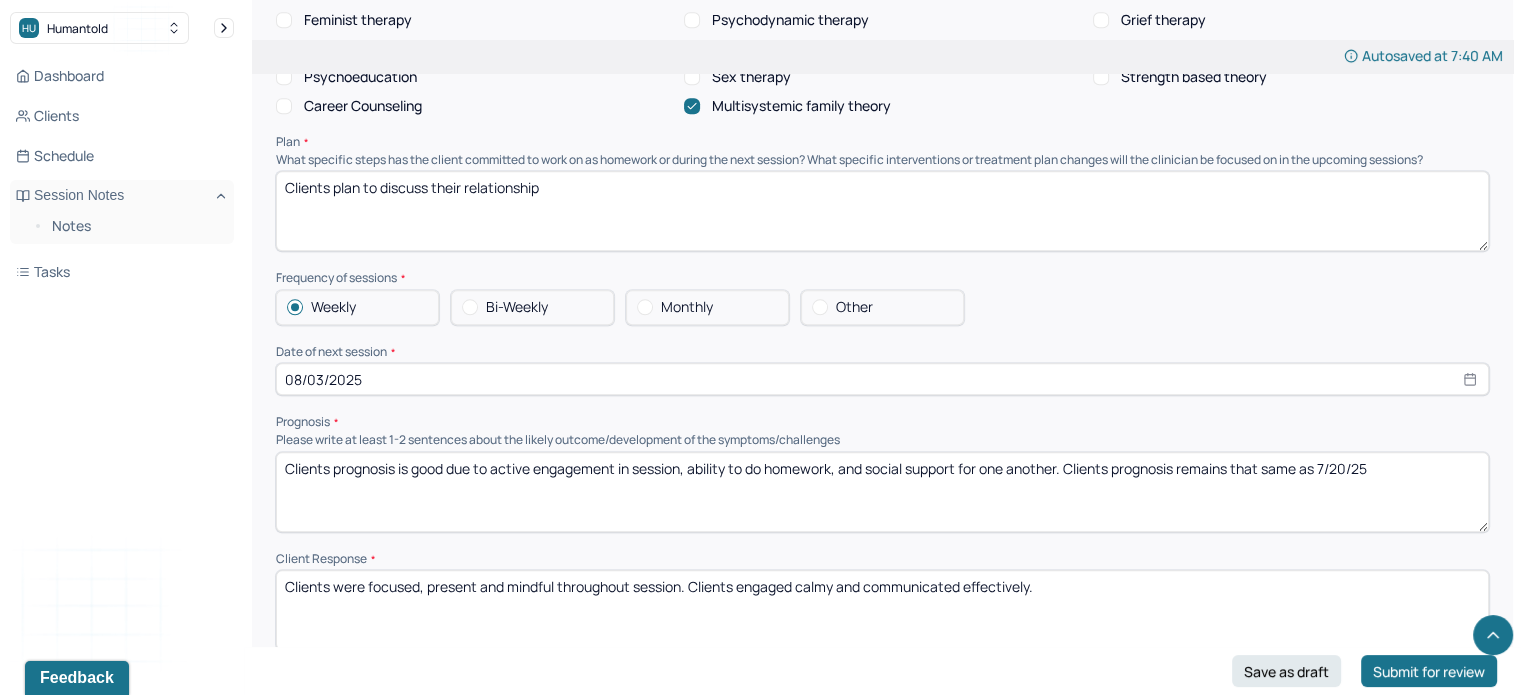 scroll, scrollTop: 2031, scrollLeft: 0, axis: vertical 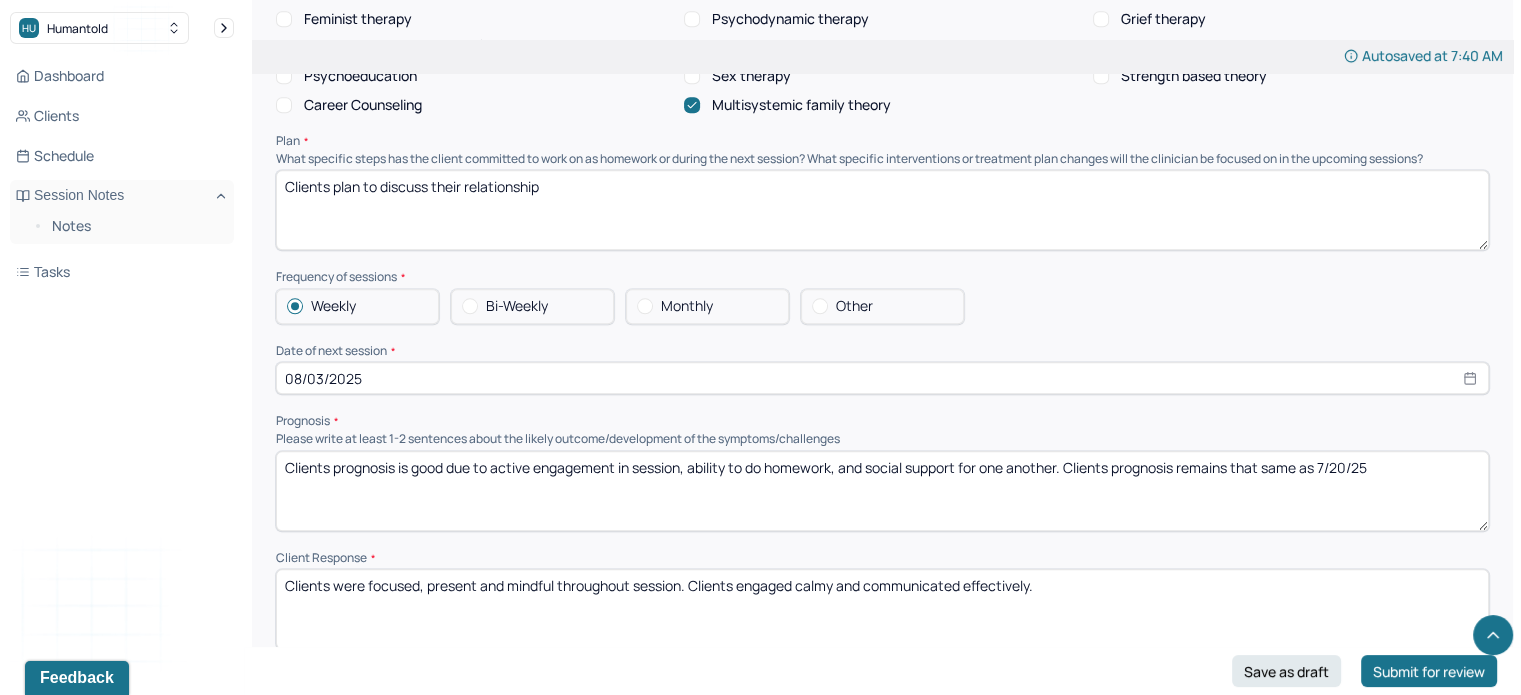 click on "Clients plan to discuss their relationship" at bounding box center (882, 210) 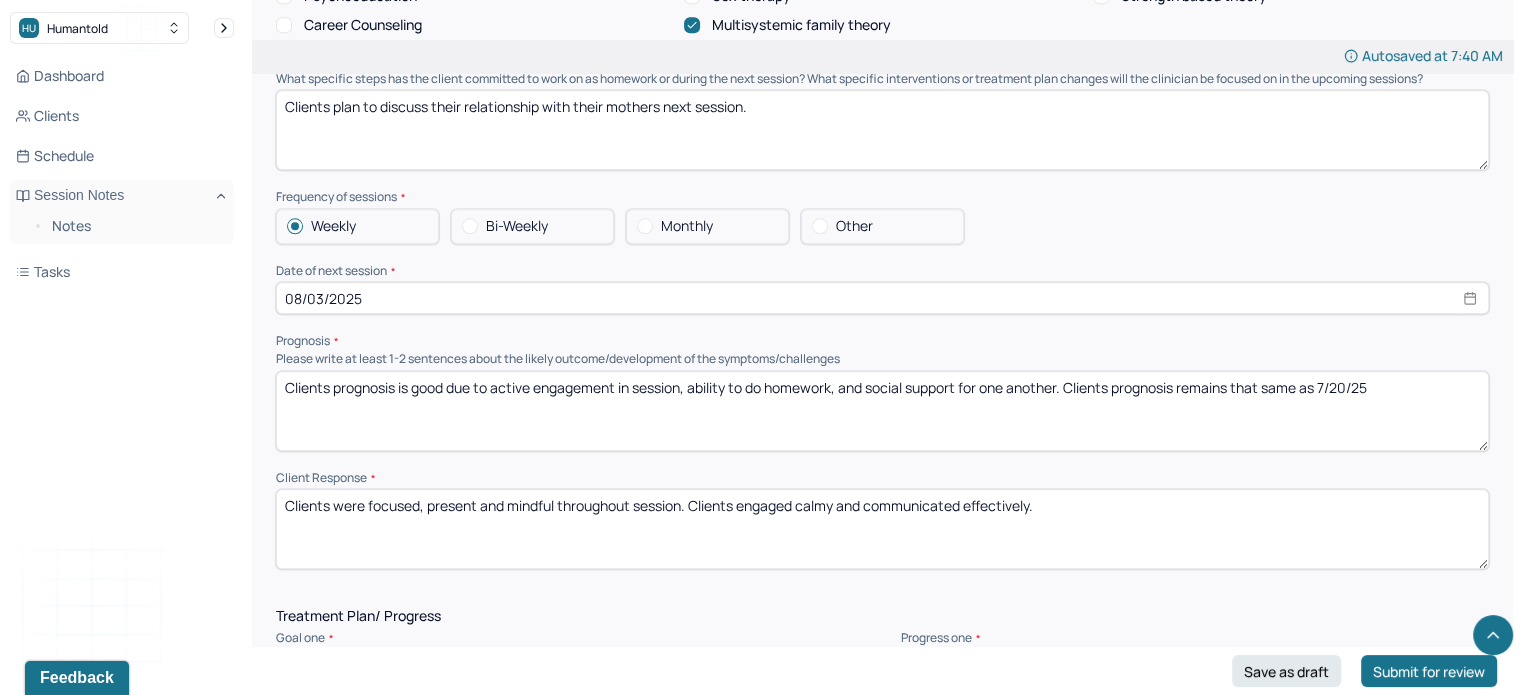 scroll, scrollTop: 2114, scrollLeft: 0, axis: vertical 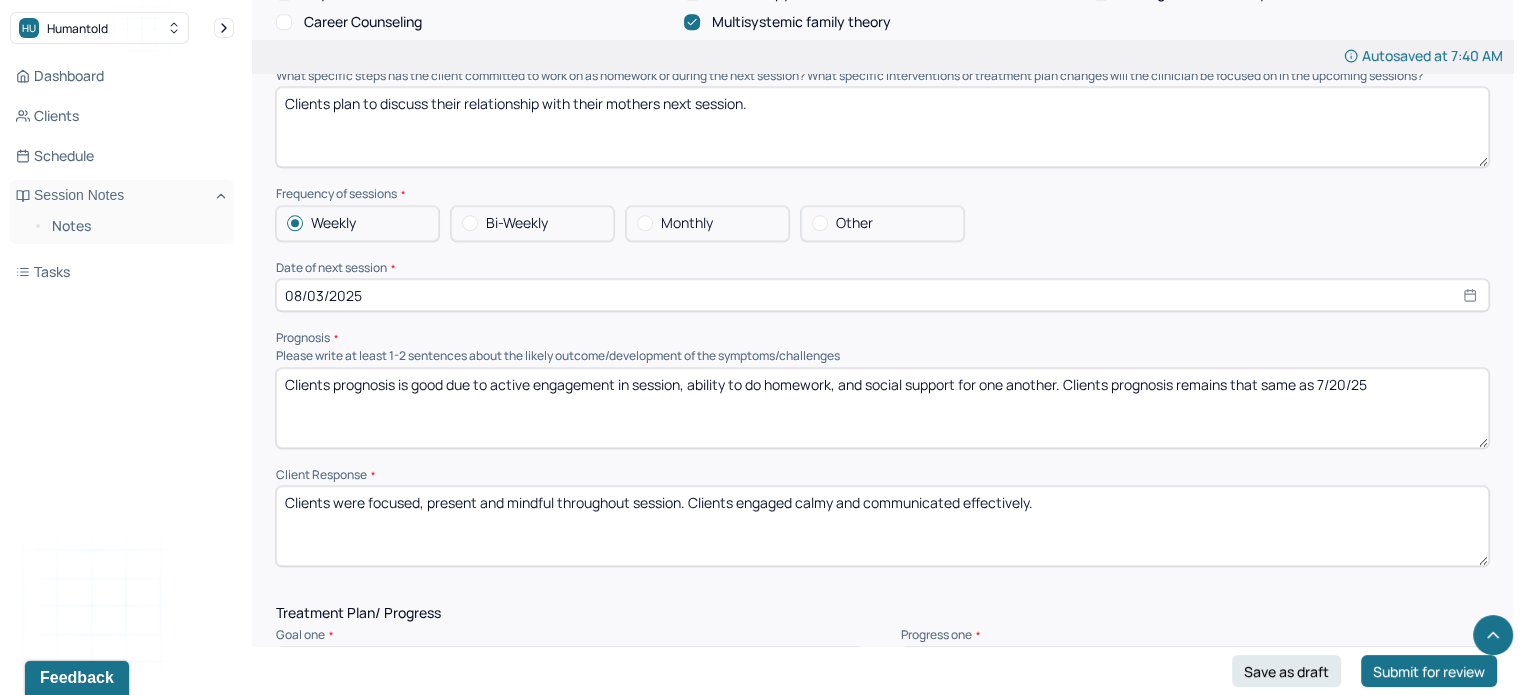 type on "Clients plan to discuss their relationship with their mothers next session." 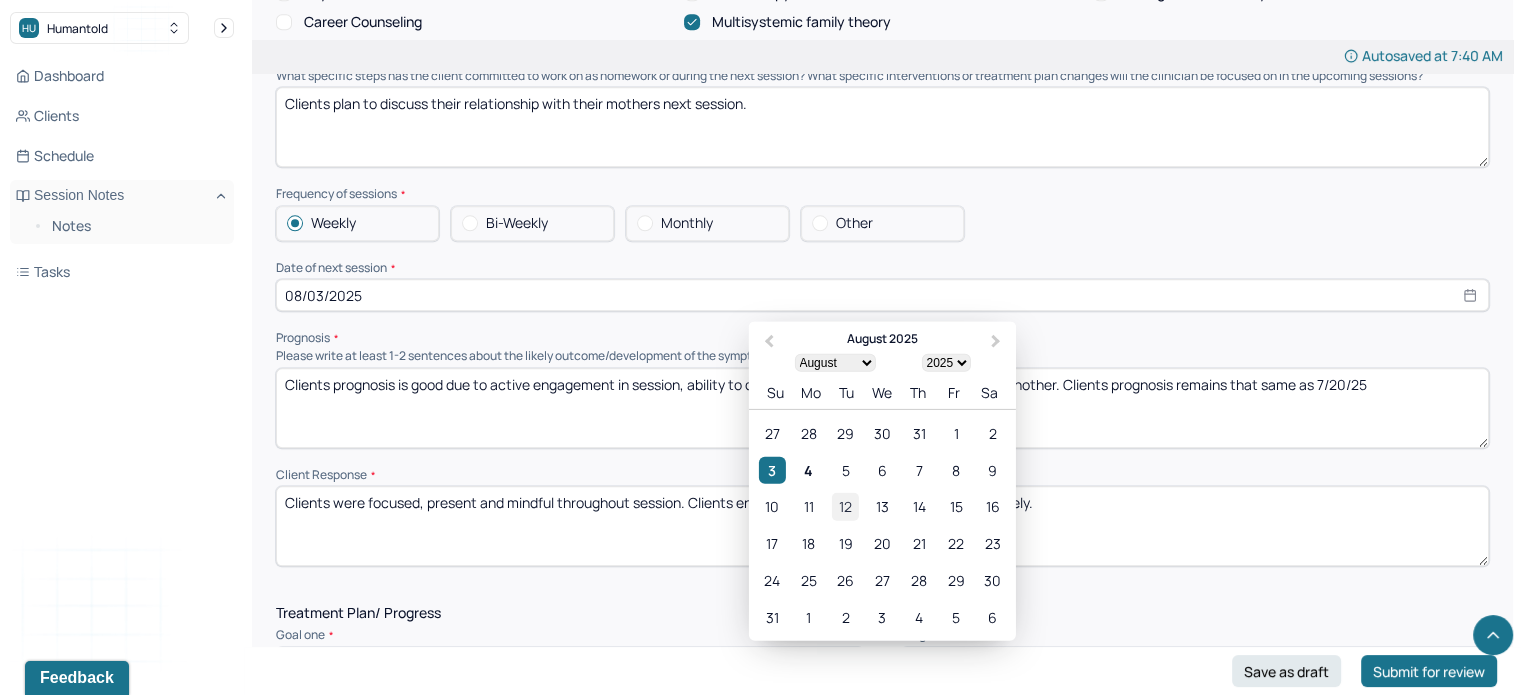 click on "12" at bounding box center [845, 506] 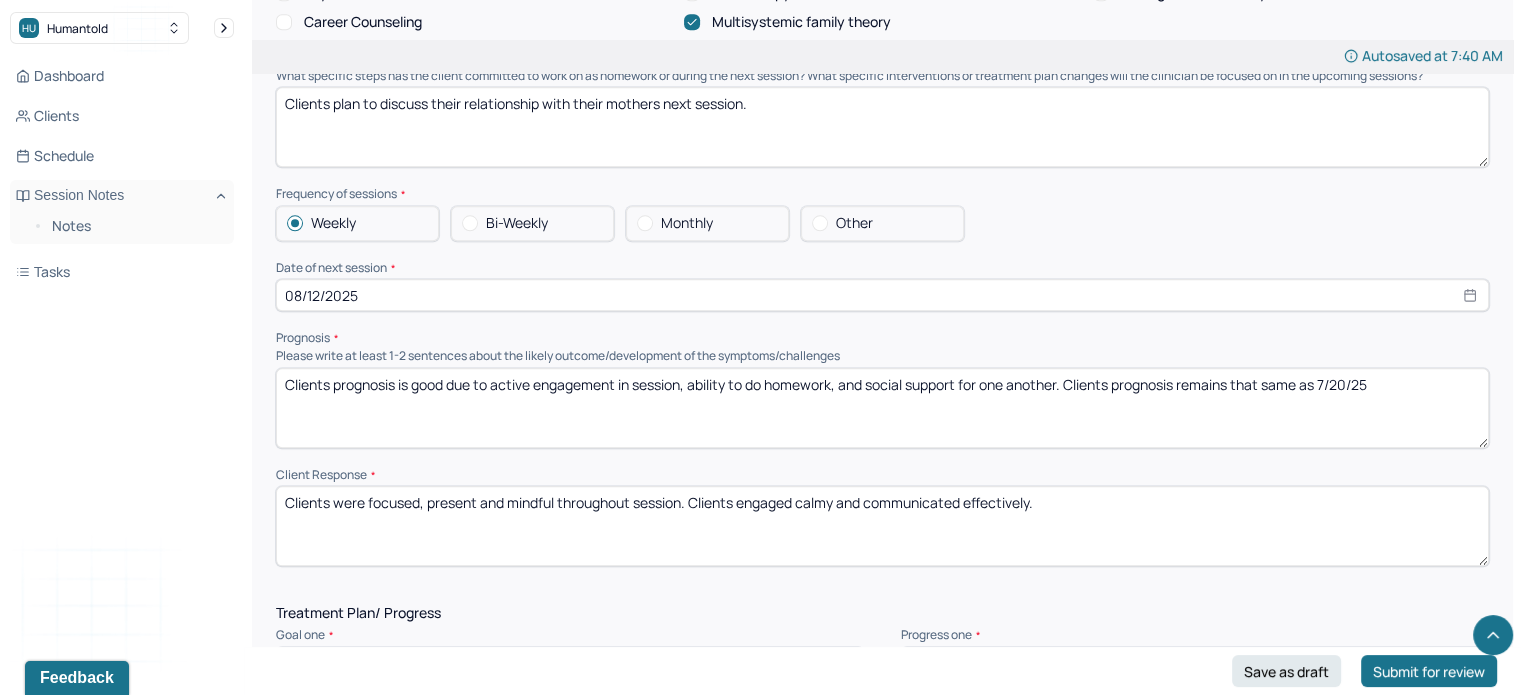 click on "Clients prognosis is good due to active engagement in session, ability to do homework, and social support for one another. Clients prognosis remains that same as 7/20/25" at bounding box center [882, 408] 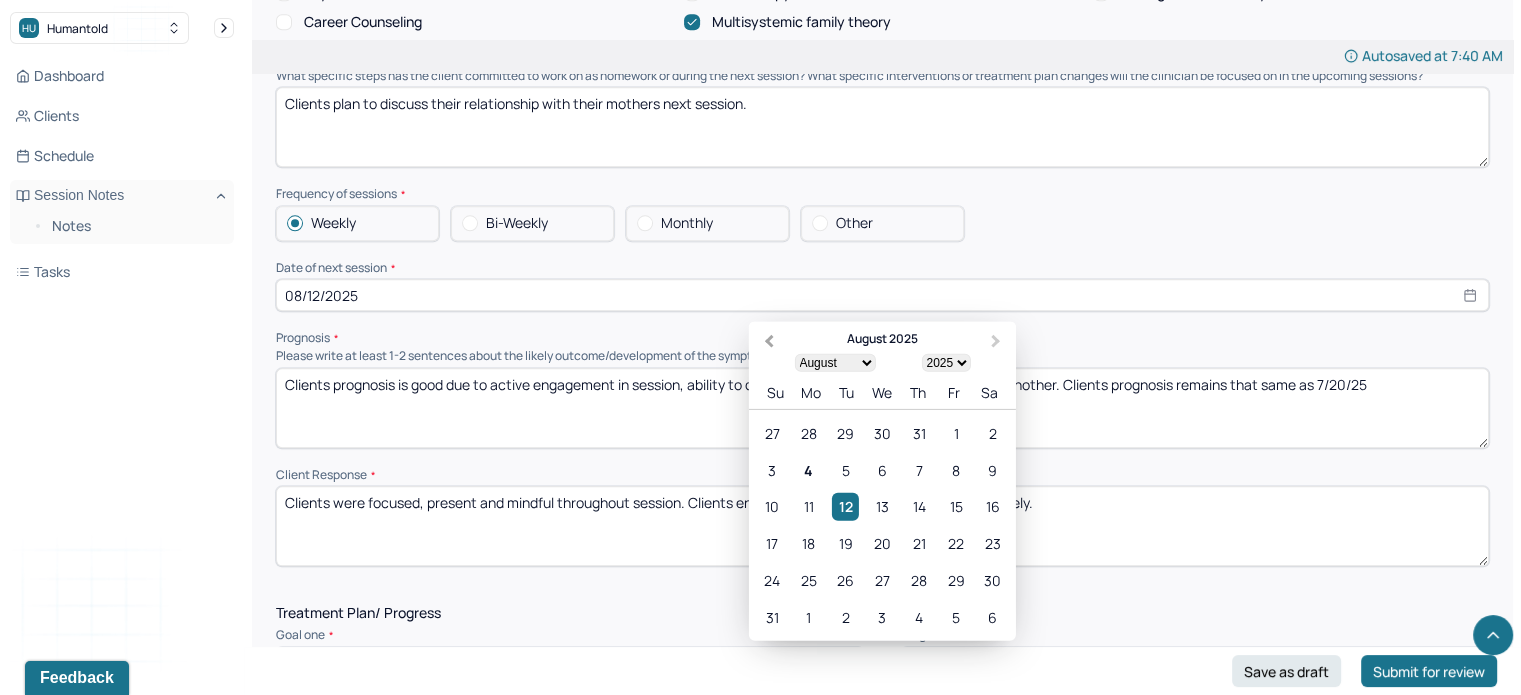 click on "Previous Month" at bounding box center (767, 342) 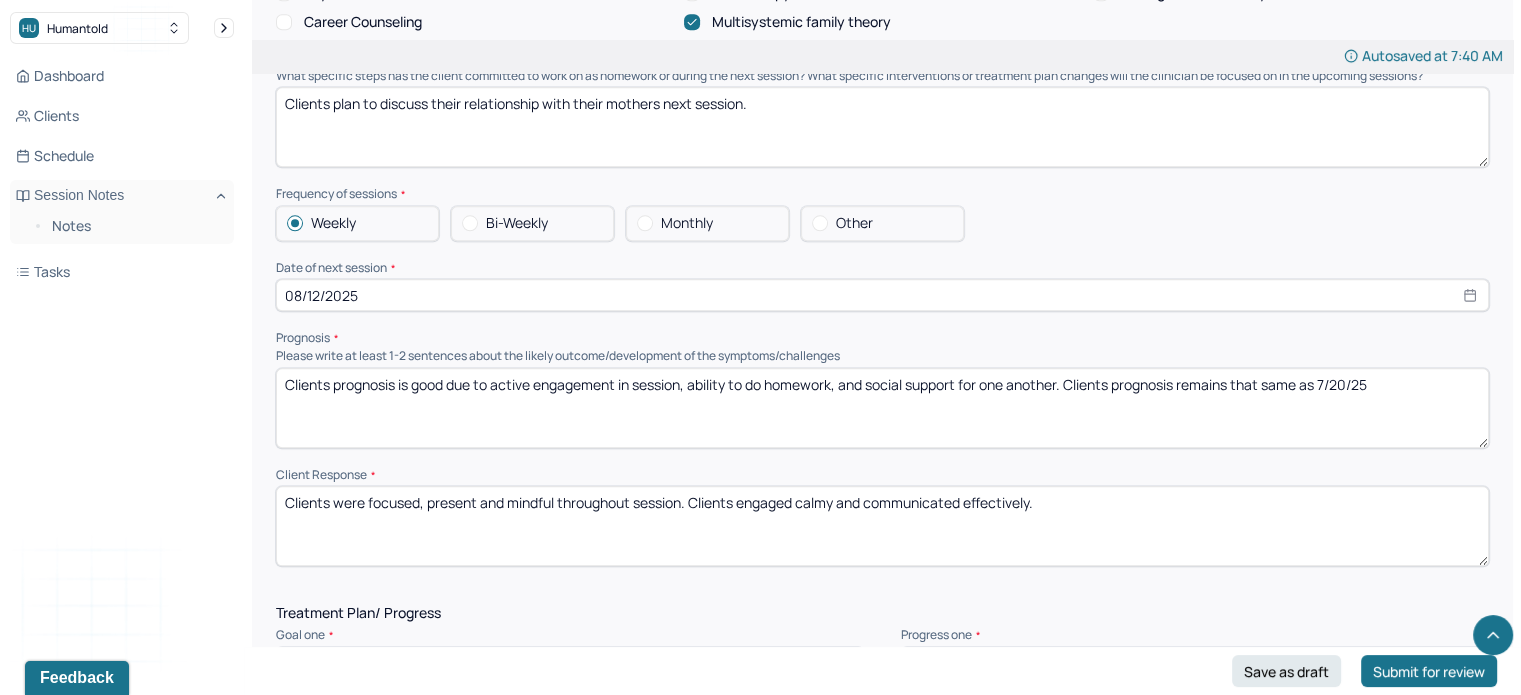click on "Clients prognosis is good due to active engagement in session, ability to do homework, and social support for one another. Clients prognosis remains that same as 7/20/25" at bounding box center (882, 408) 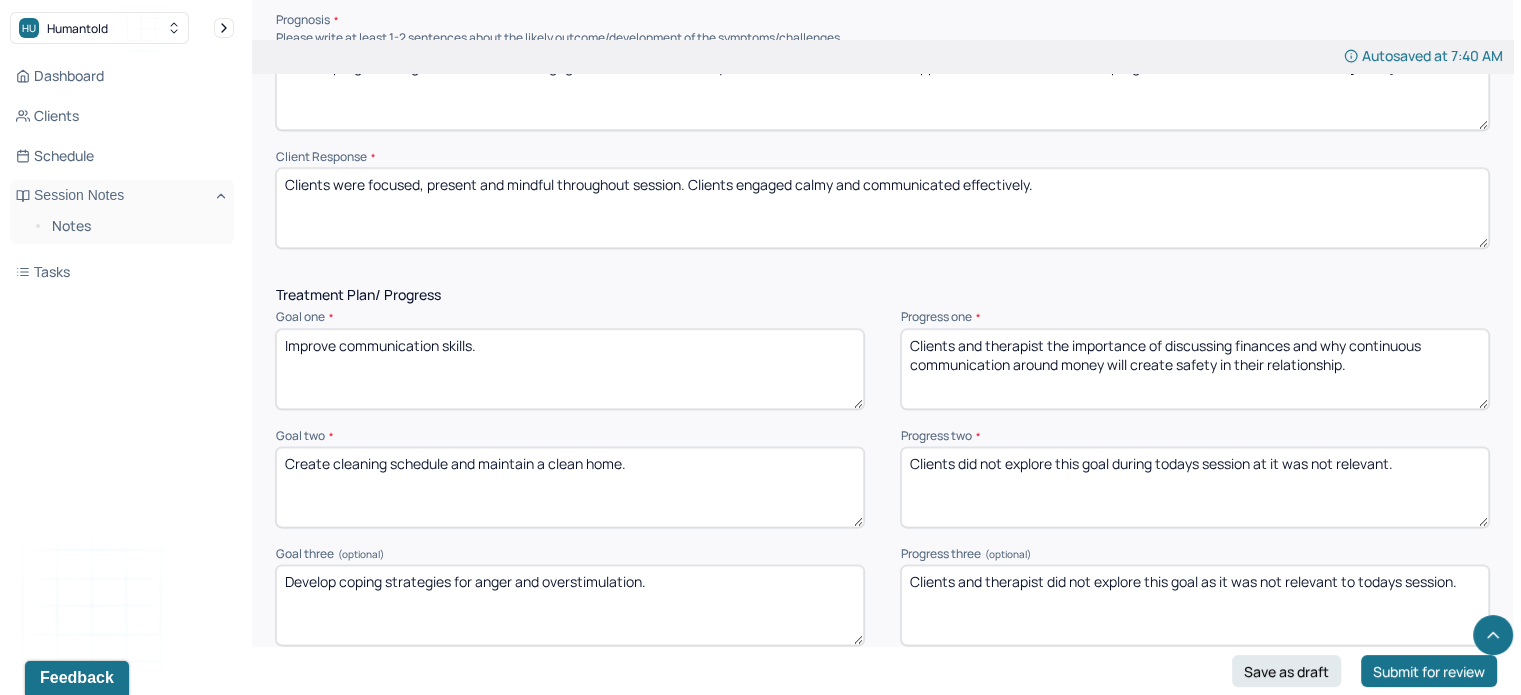 scroll, scrollTop: 2432, scrollLeft: 0, axis: vertical 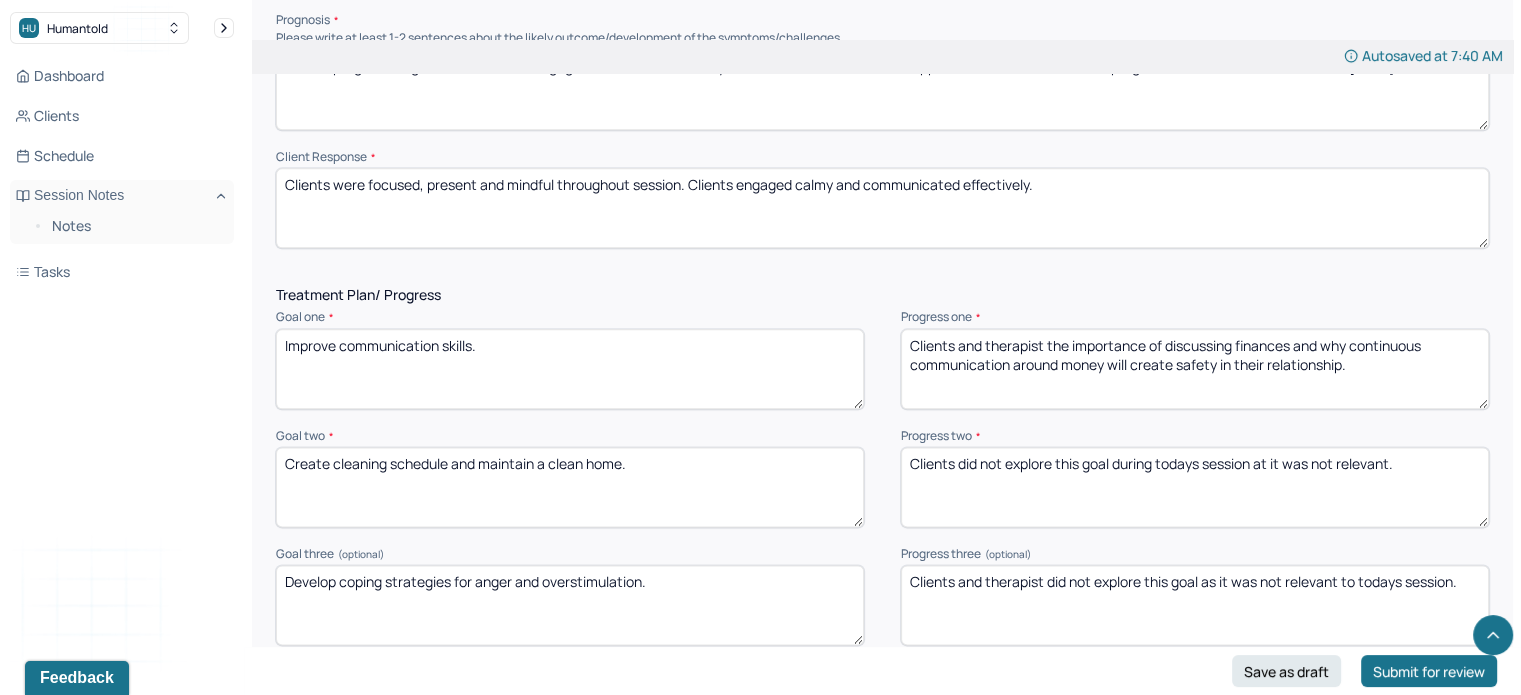 type on "Clients prognosis is good due to active engagement in session, ability to do homework, and social support for one another. Clients prognosis remains that same as 7/27/25" 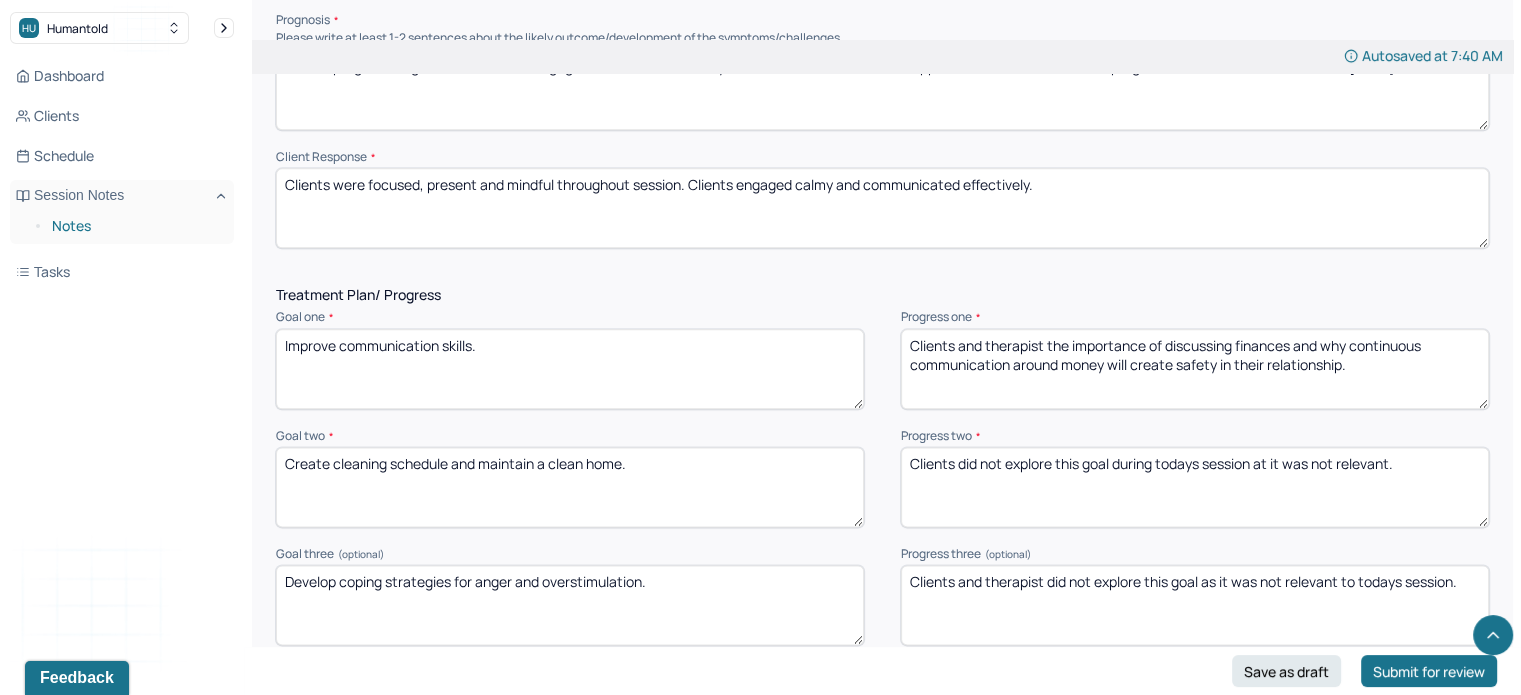 drag, startPoint x: 1099, startPoint y: 213, endPoint x: 92, endPoint y: 239, distance: 1007.3356 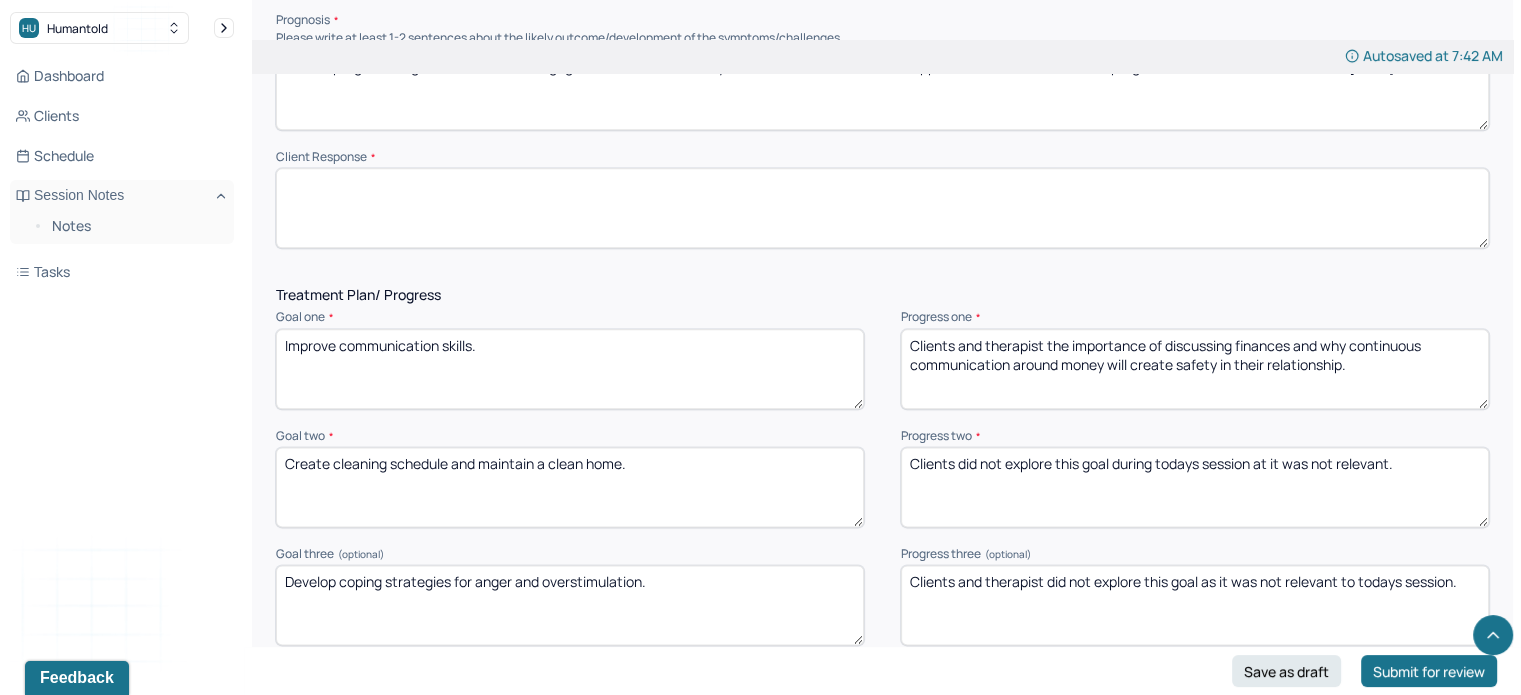 paste on "Client was receptive to intervention and engaged in session activities. Expressed interest in continuing with identified coping strategies." 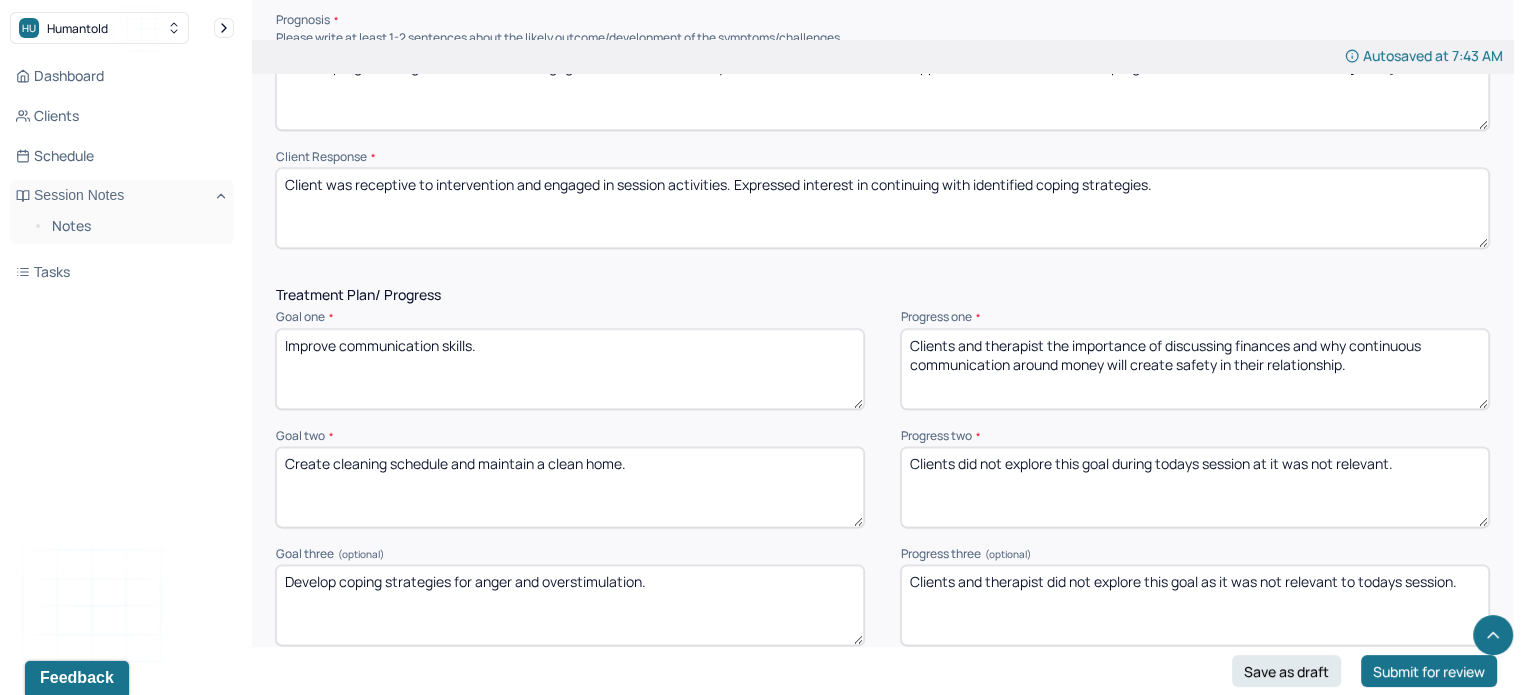 click on "Client was receptive to intervention and engaged in session activities. Expressed interest in continuing with identified coping strategies." at bounding box center [882, 208] 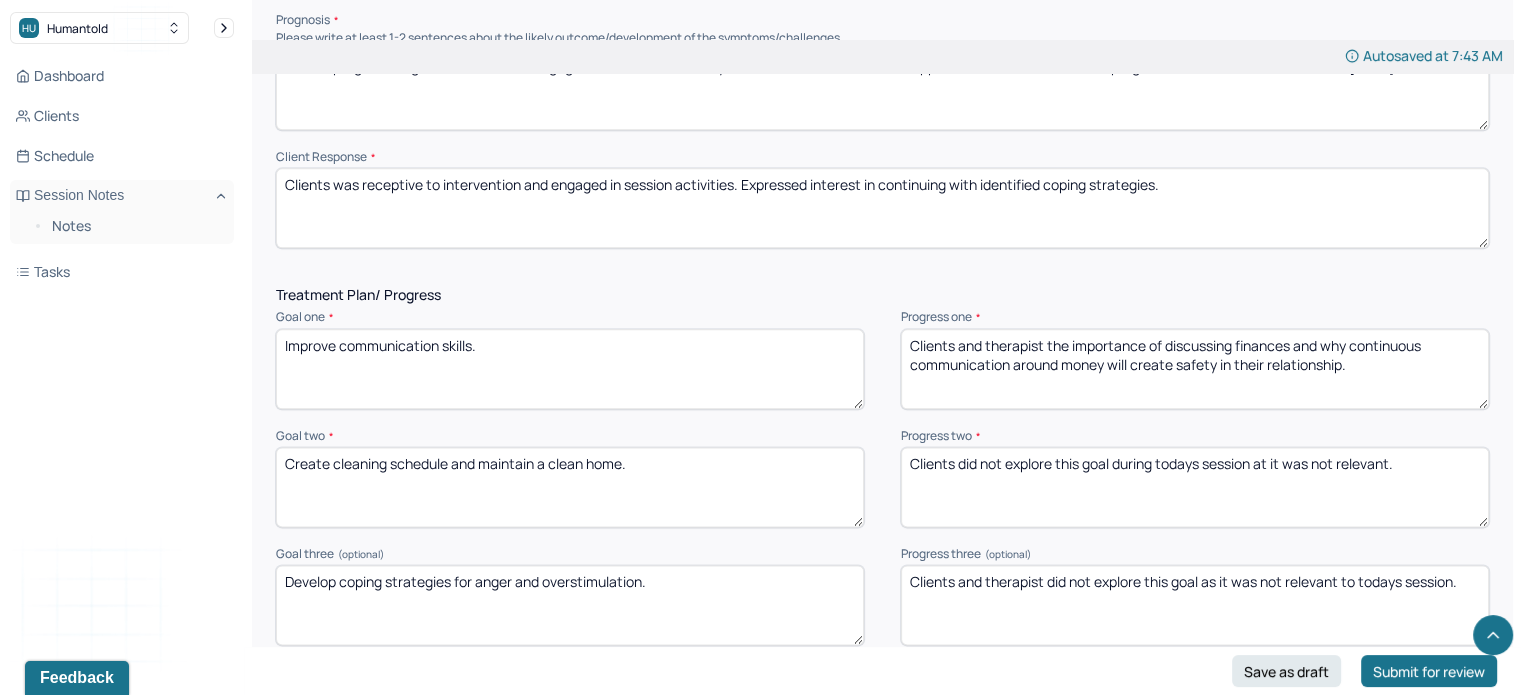 click on "Clients was receptive to intervention and engaged in session activities. Expressed interest in continuing with identified coping strategies." at bounding box center [882, 208] 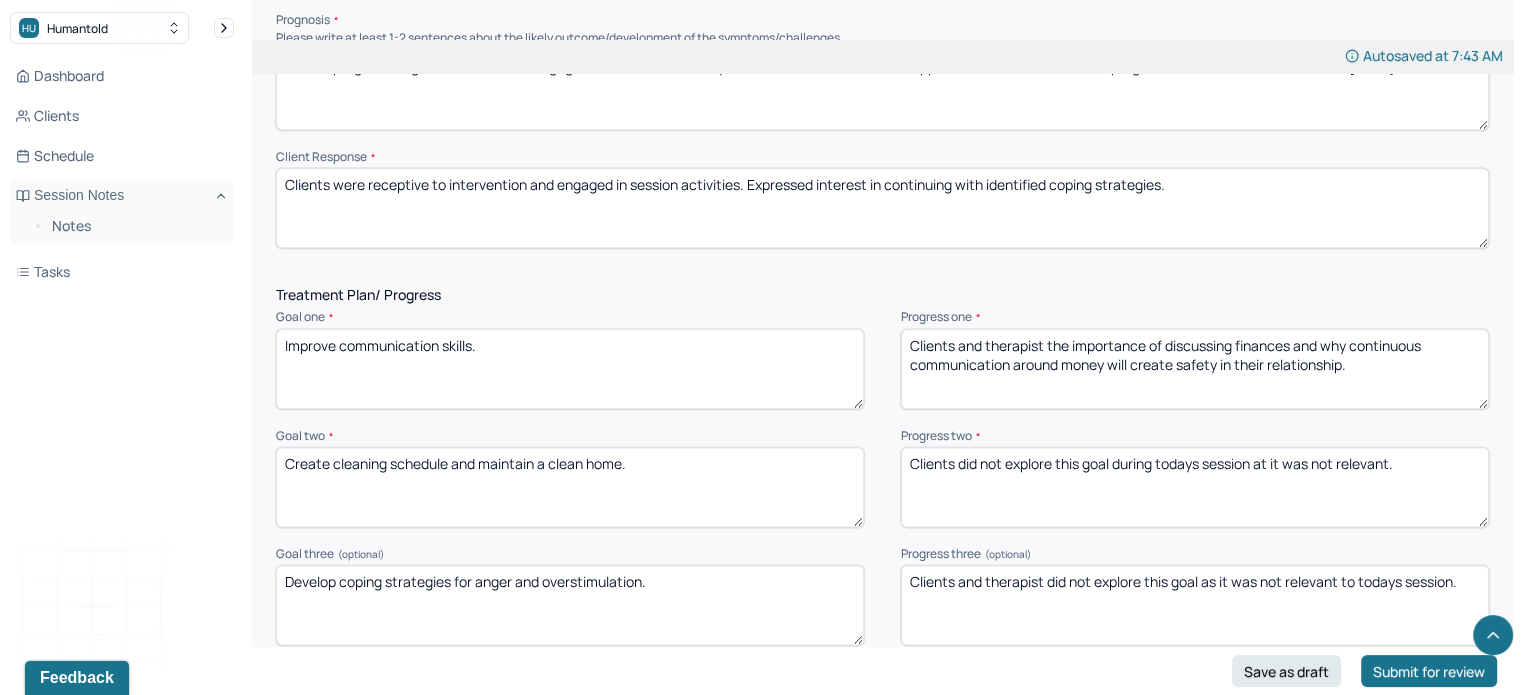 drag, startPoint x: 1176, startPoint y: 203, endPoint x: 994, endPoint y: 201, distance: 182.01099 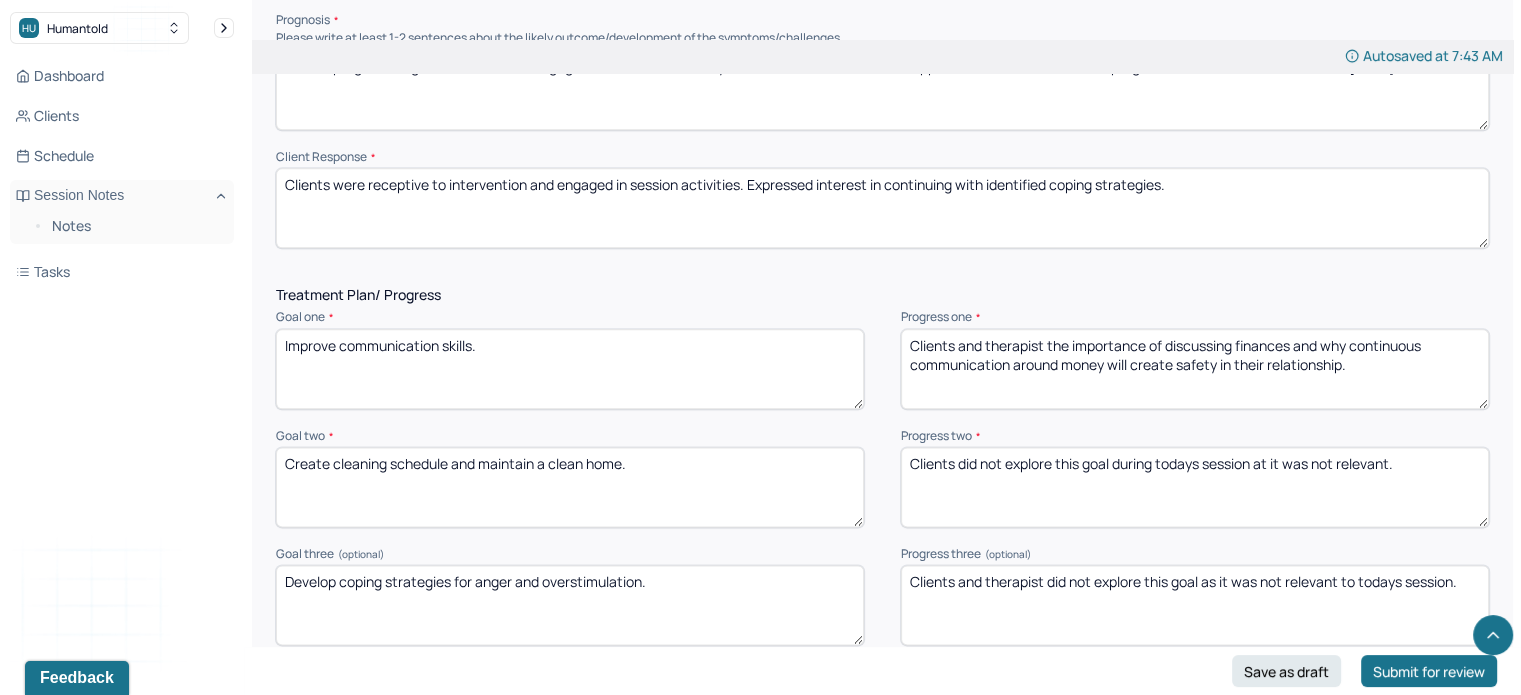 click on "Clients were receptive to intervention and engaged in session activities. Expressed interest in continuing with identified coping strategies." at bounding box center (882, 208) 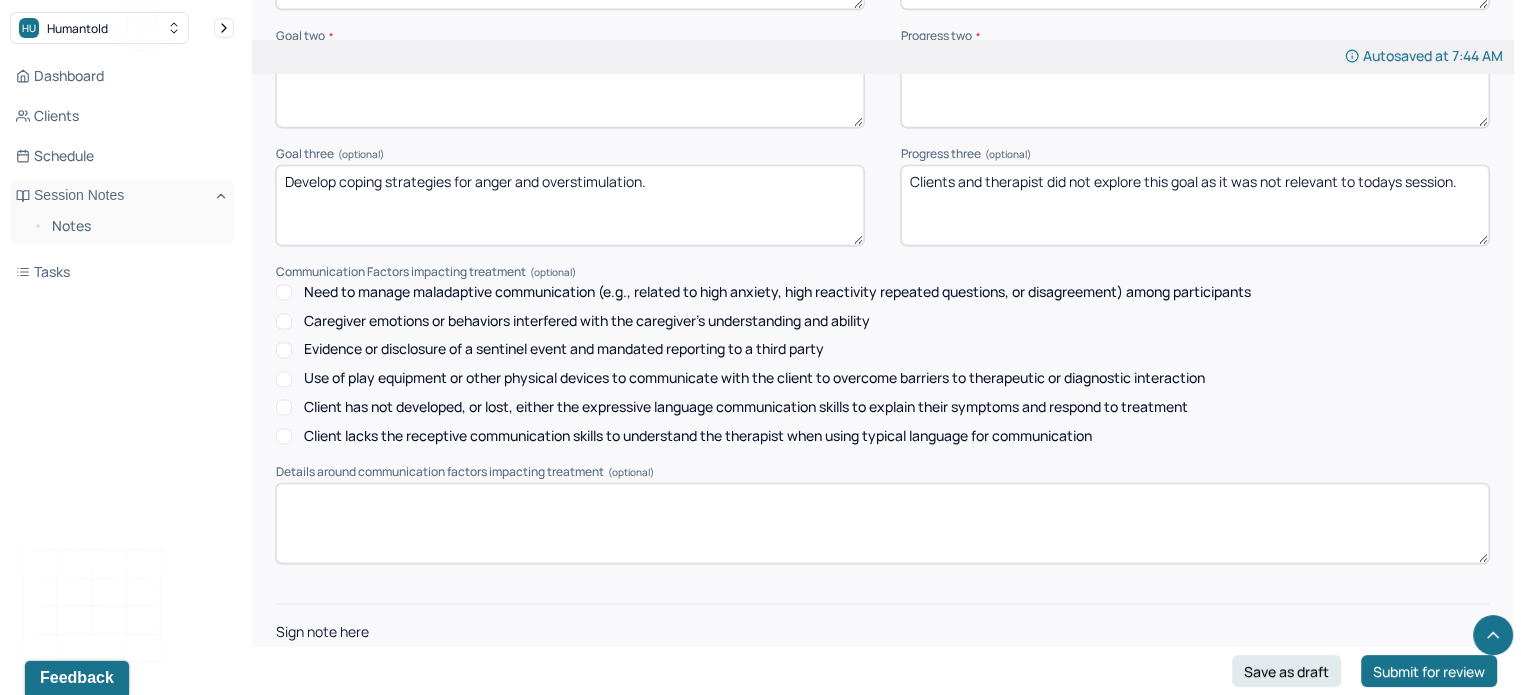 scroll, scrollTop: 2928, scrollLeft: 0, axis: vertical 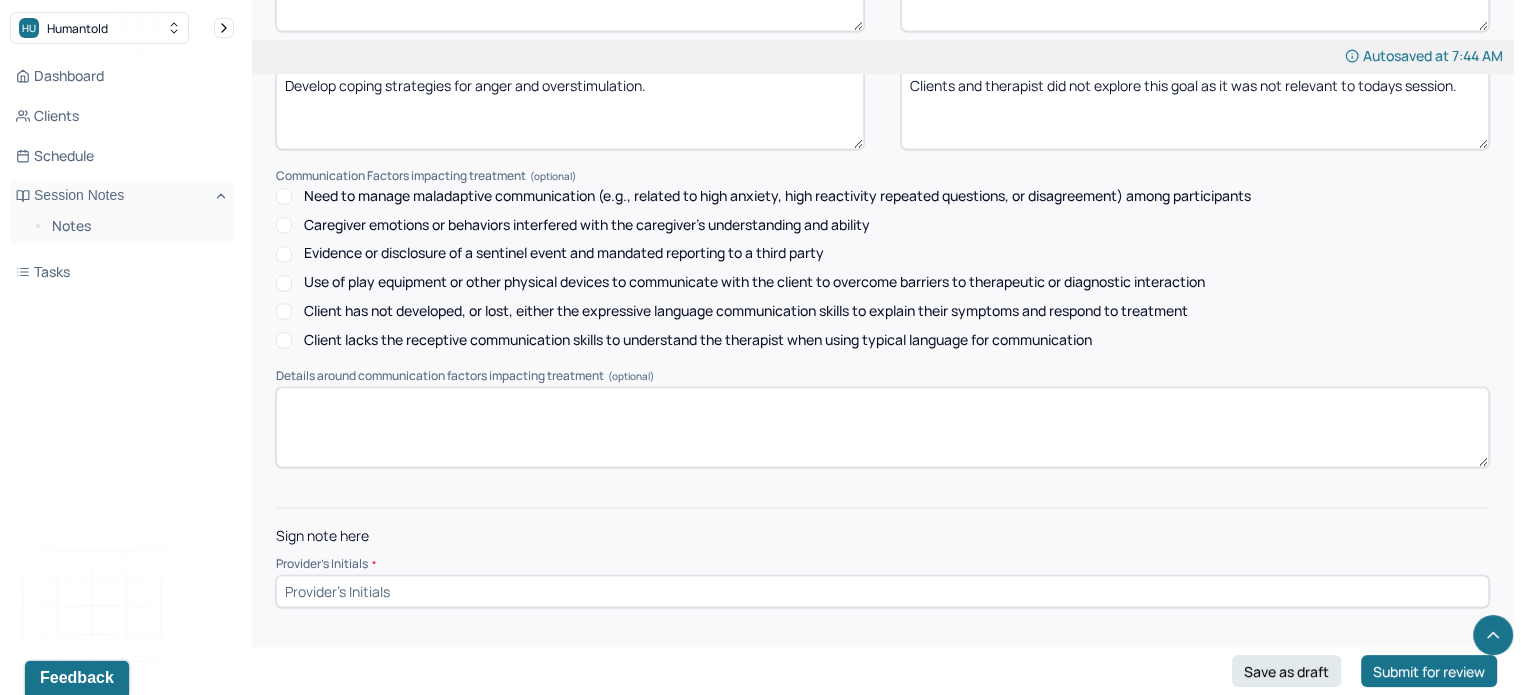 type on "Clients were receptive to intervention and engaged in session activities. Expressed interest in continuing with practicing communication skills." 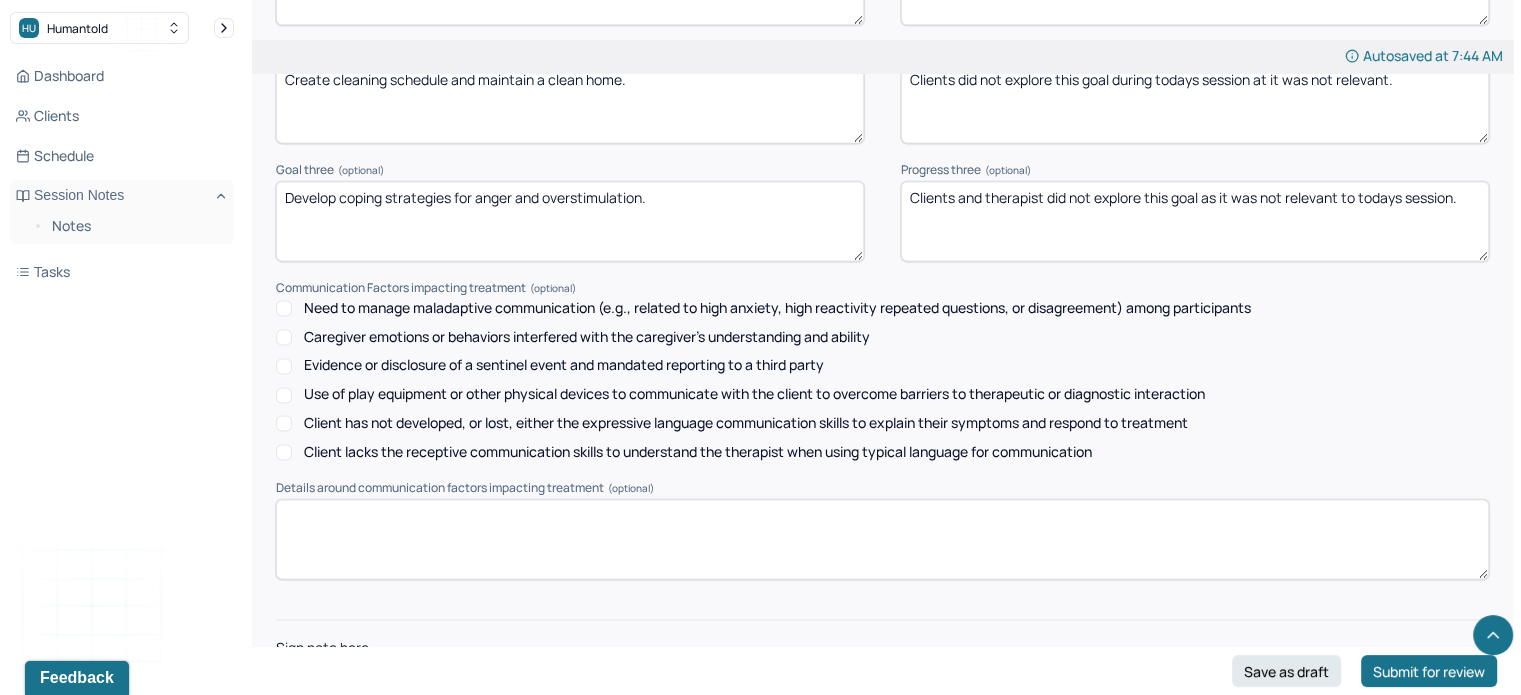 scroll, scrollTop: 2816, scrollLeft: 0, axis: vertical 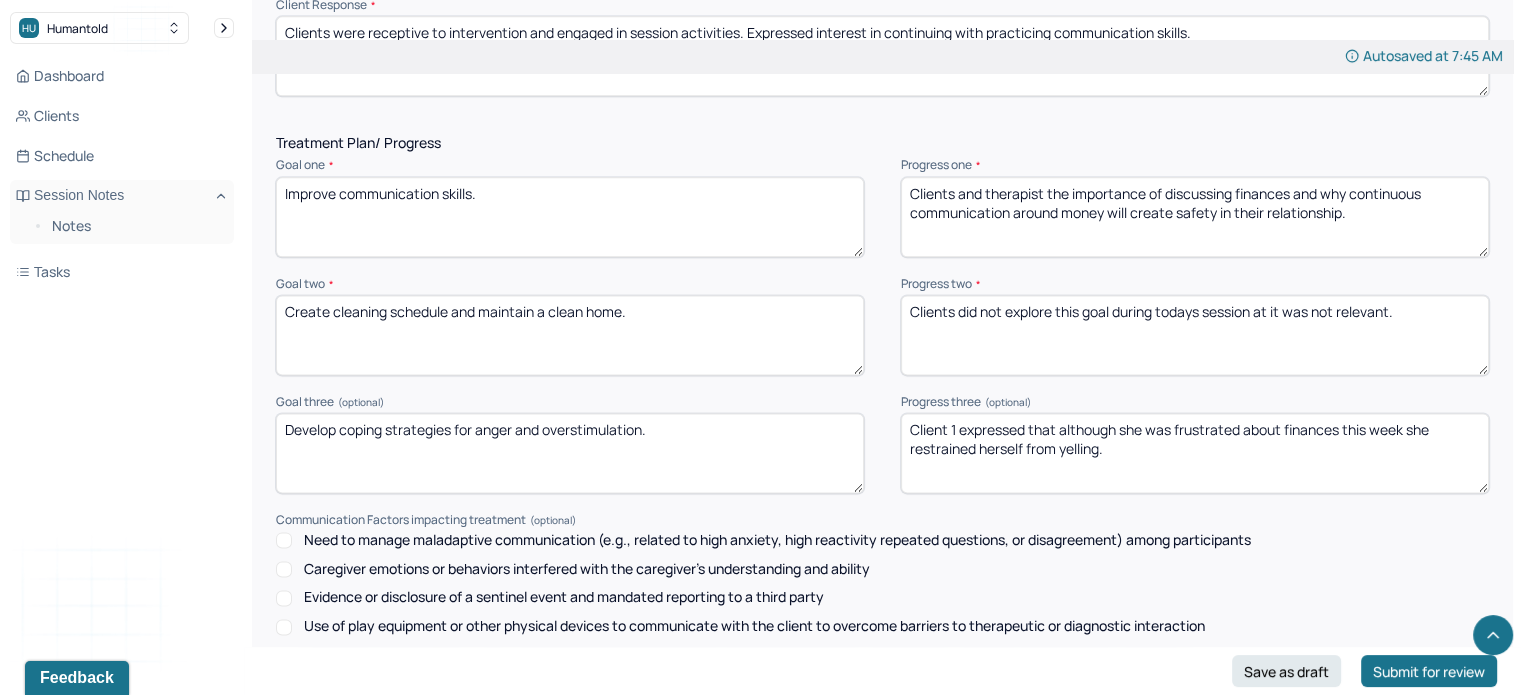type on "Client 1 expressed that although she was frustrated about finances this week she restrained herself from yelling." 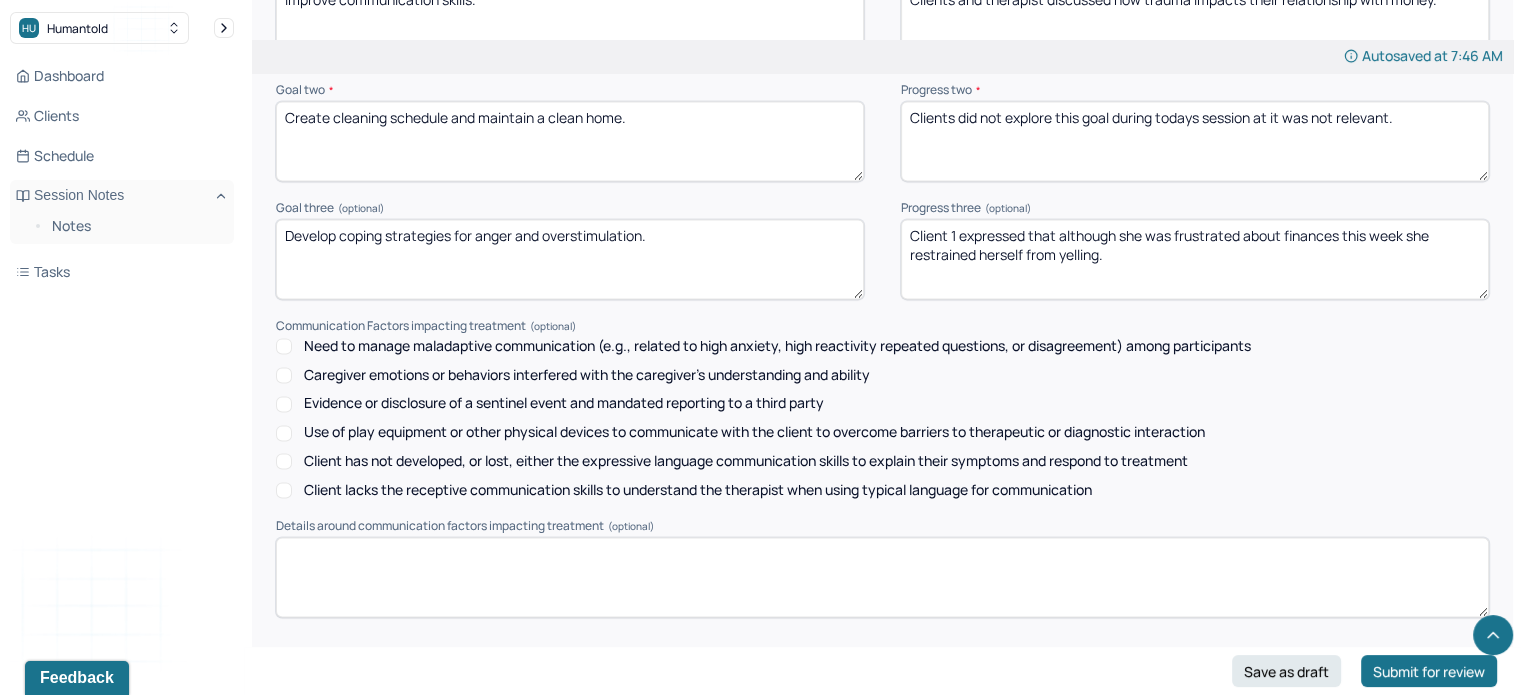 scroll, scrollTop: 2928, scrollLeft: 0, axis: vertical 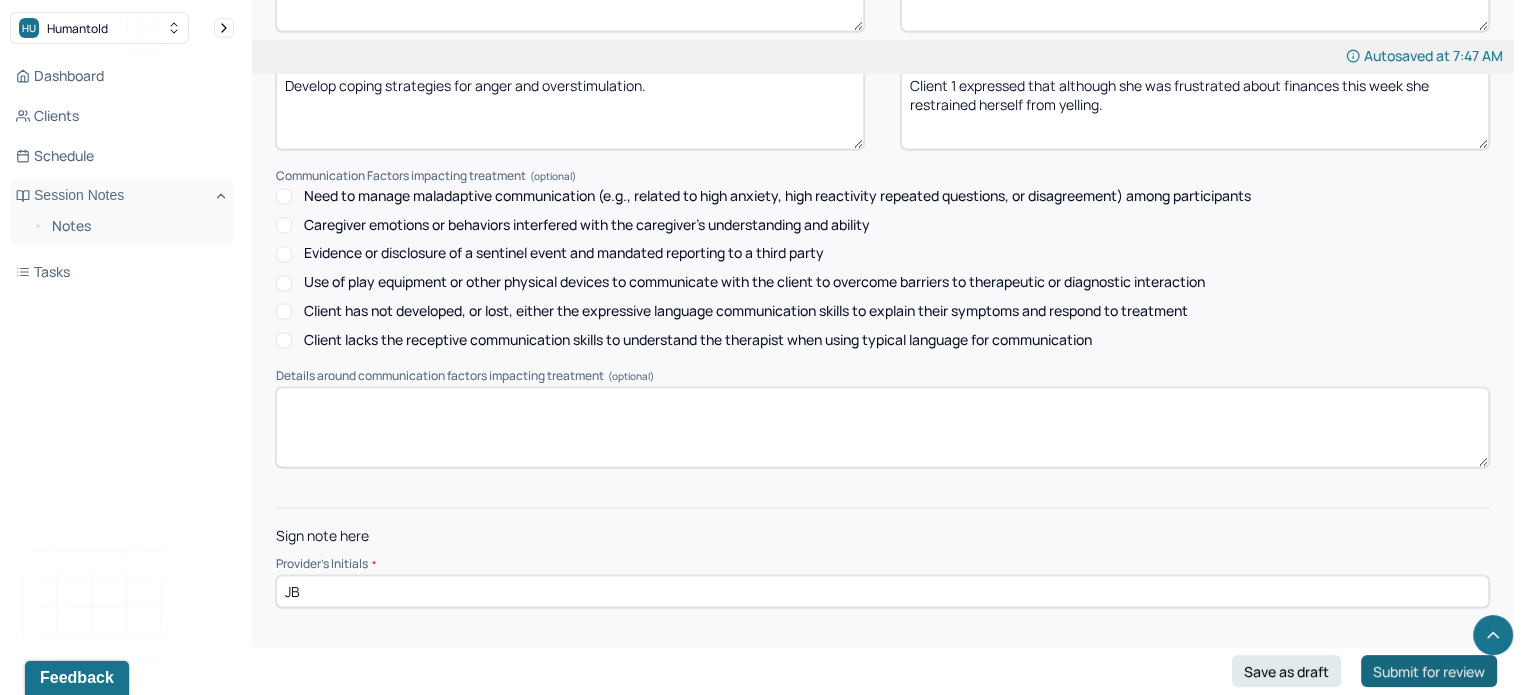 type on "Clients and therapist discussed how trauma impacts their relationship with money." 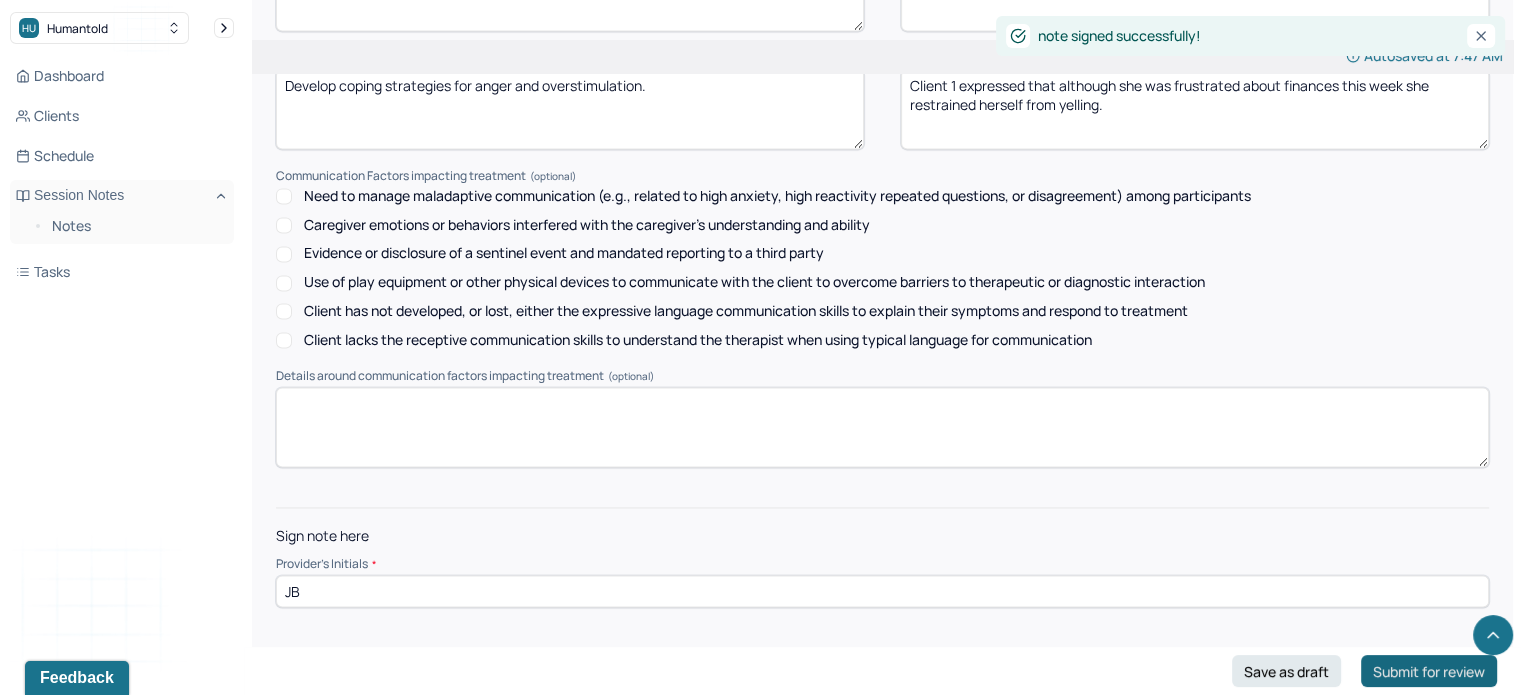 scroll, scrollTop: 0, scrollLeft: 0, axis: both 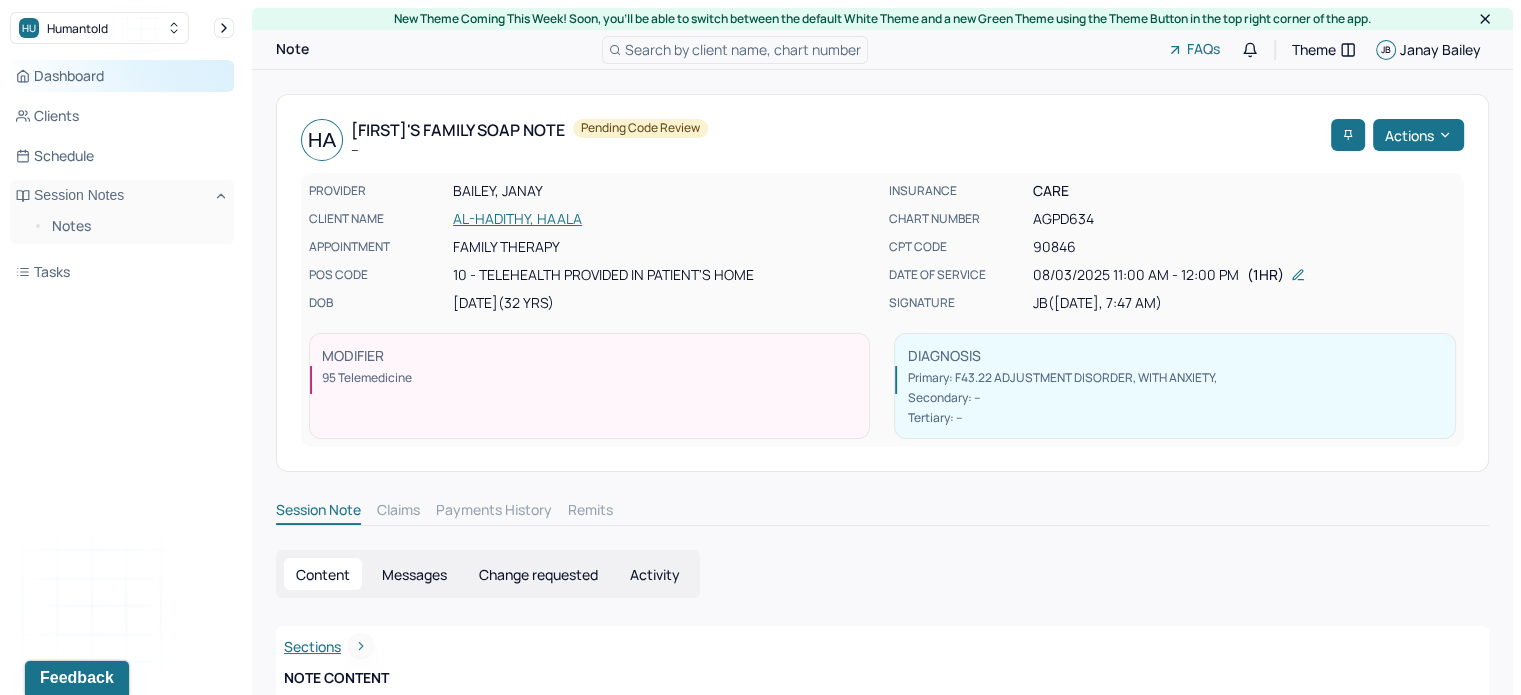 click on "Dashboard" at bounding box center [122, 76] 